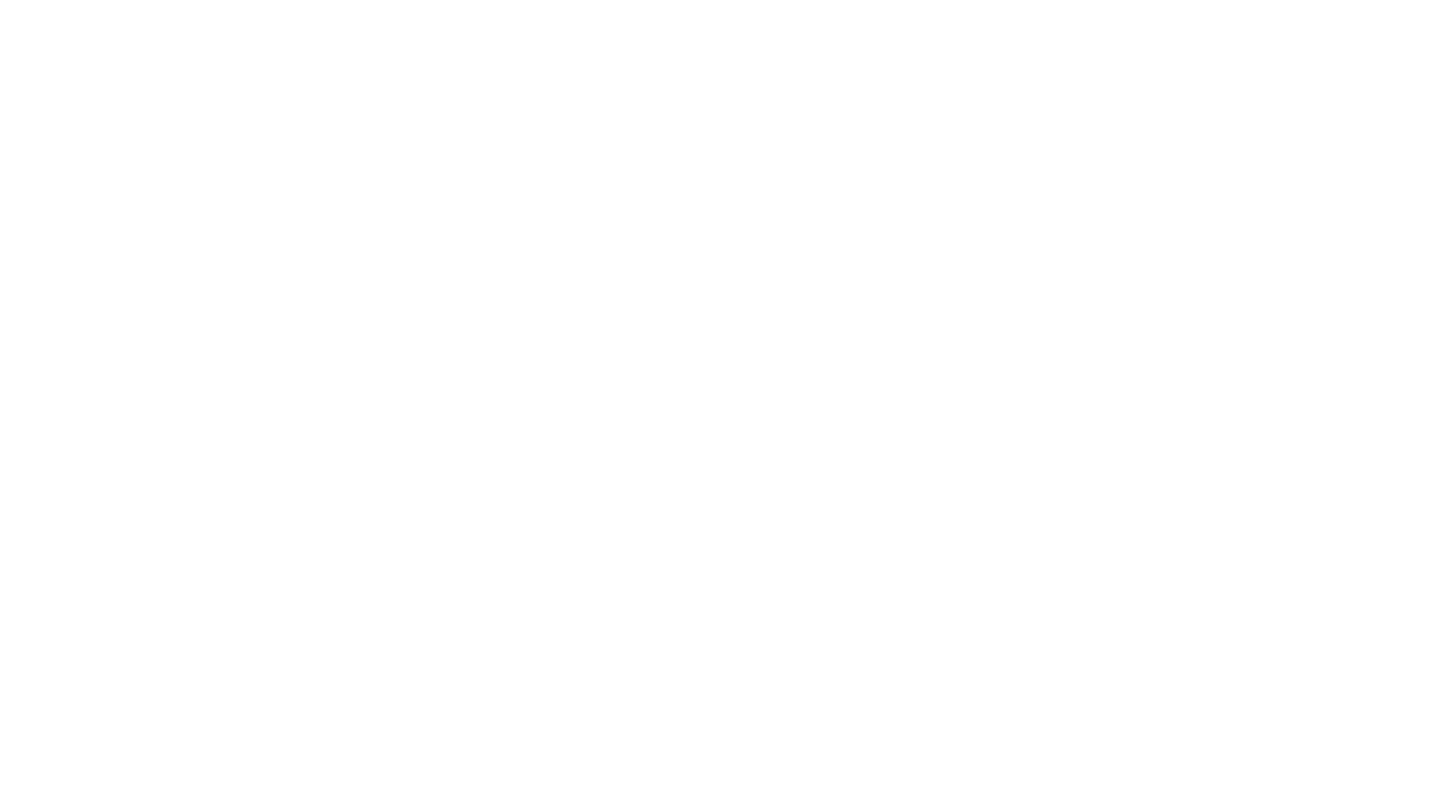 scroll, scrollTop: 0, scrollLeft: 0, axis: both 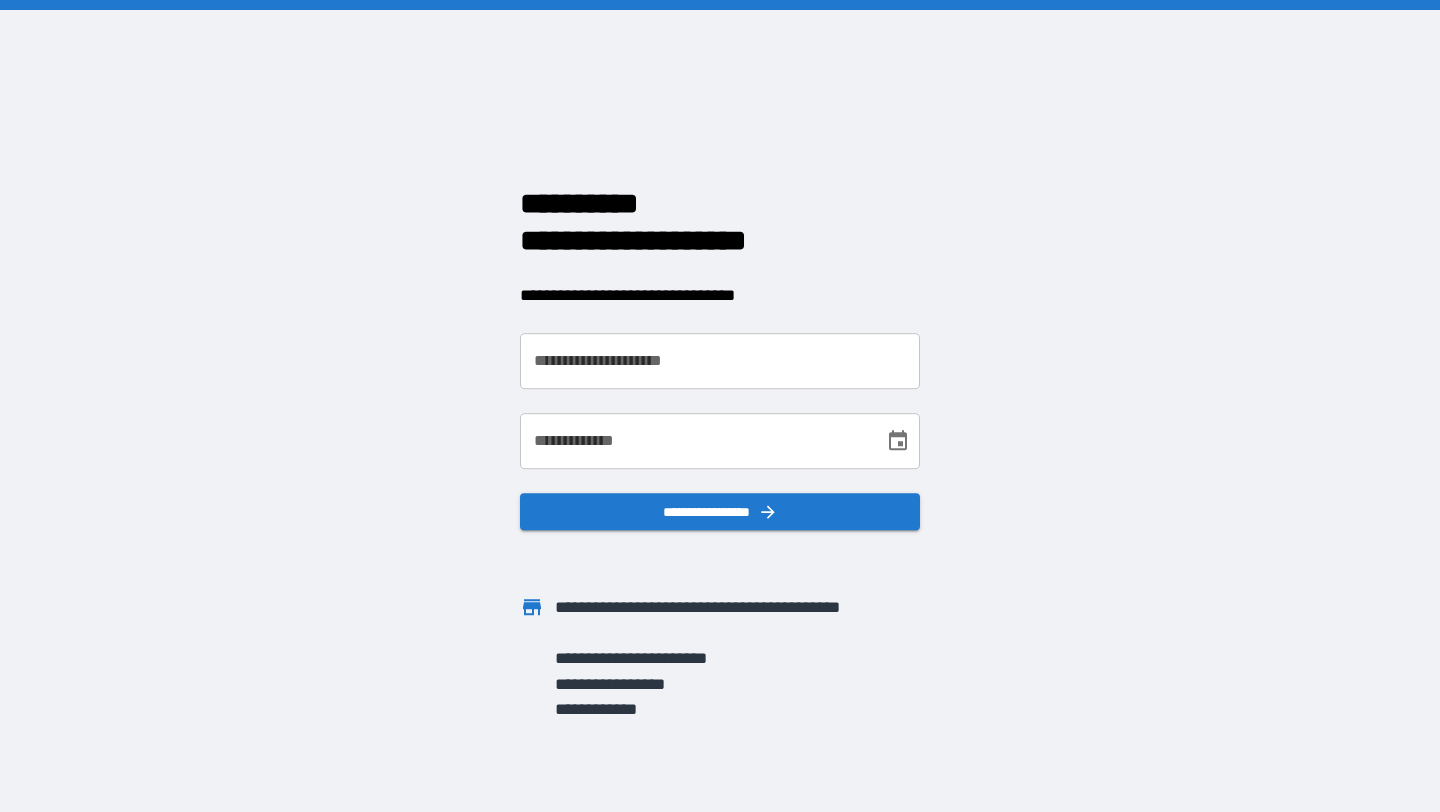 click on "**********" at bounding box center [720, 361] 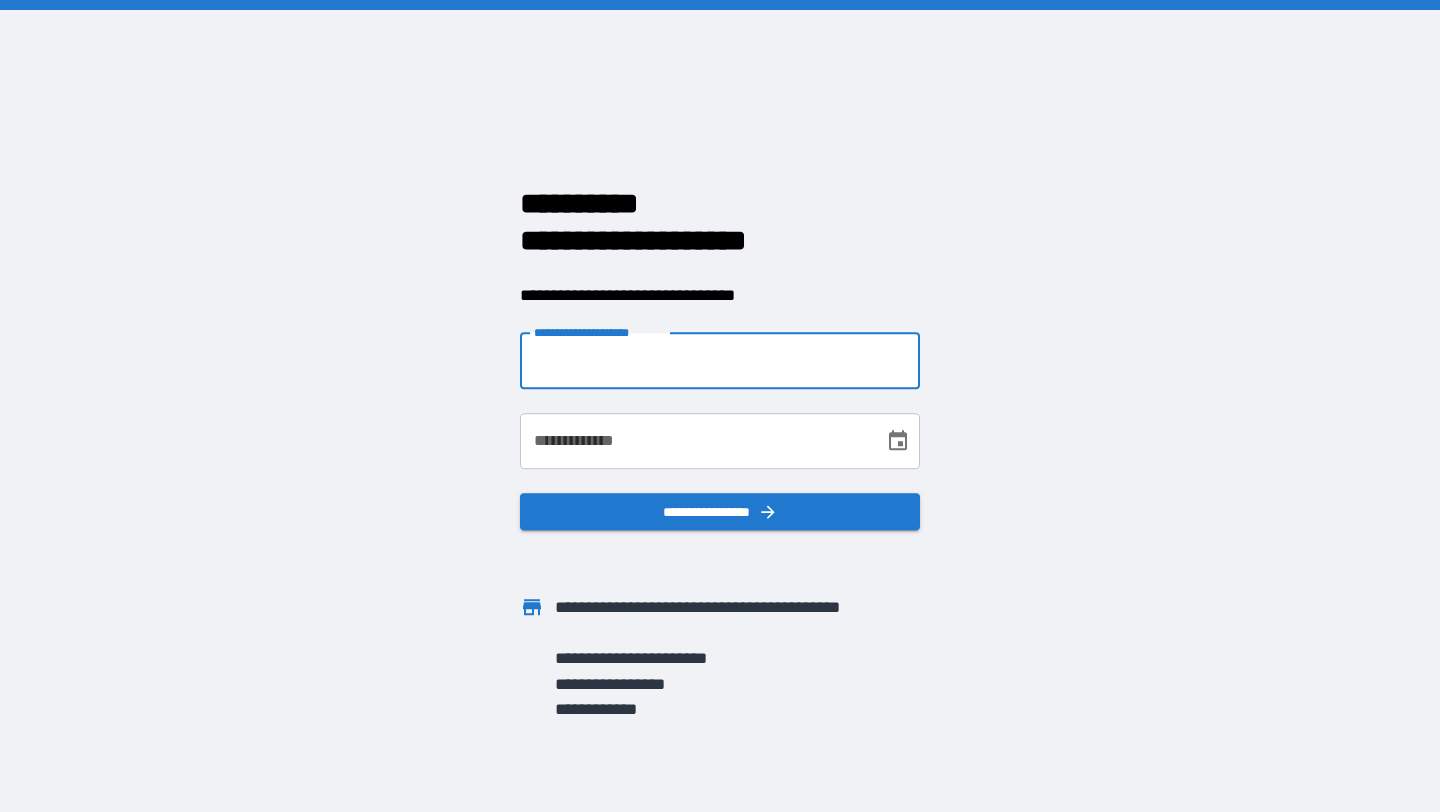 type on "**********" 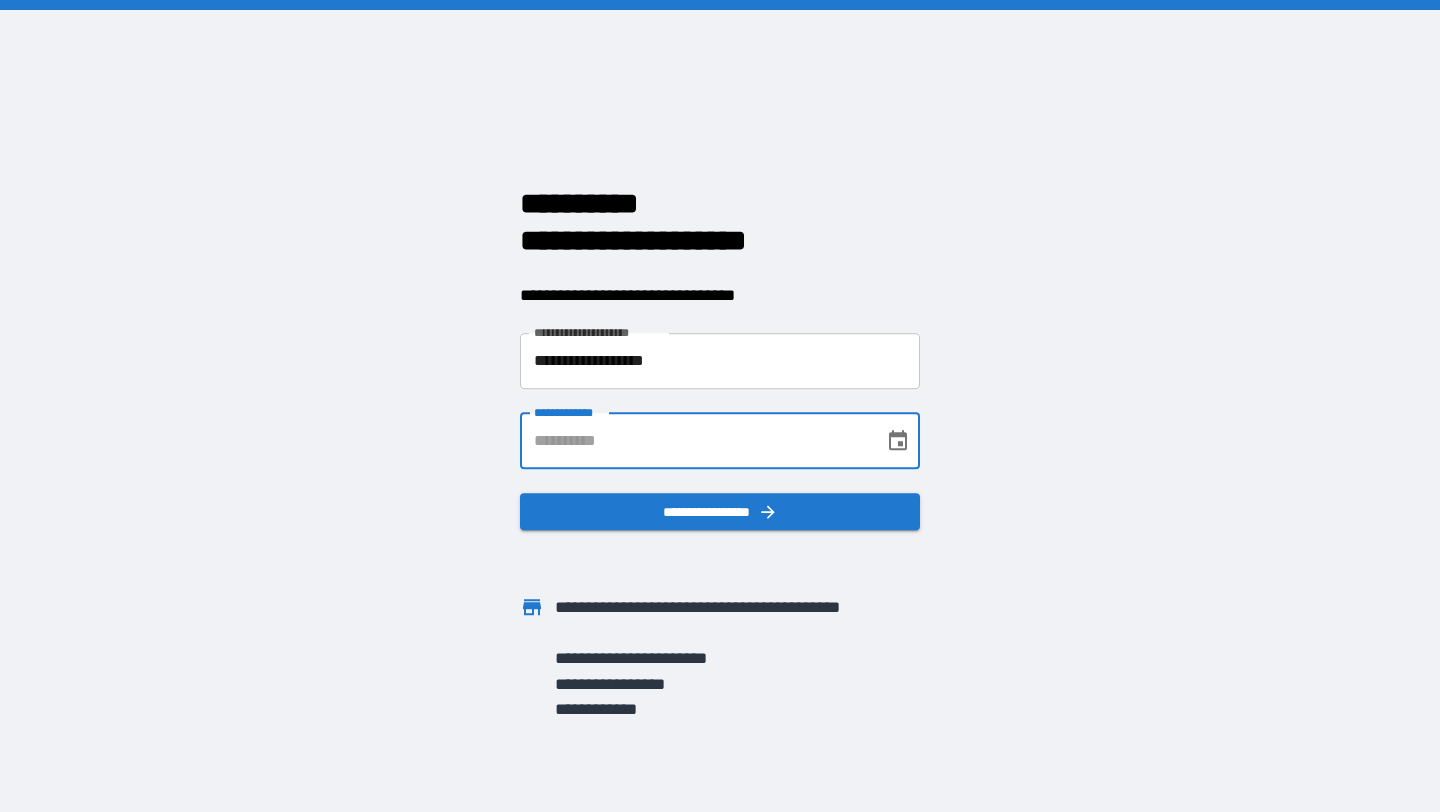 click on "**********" at bounding box center (695, 441) 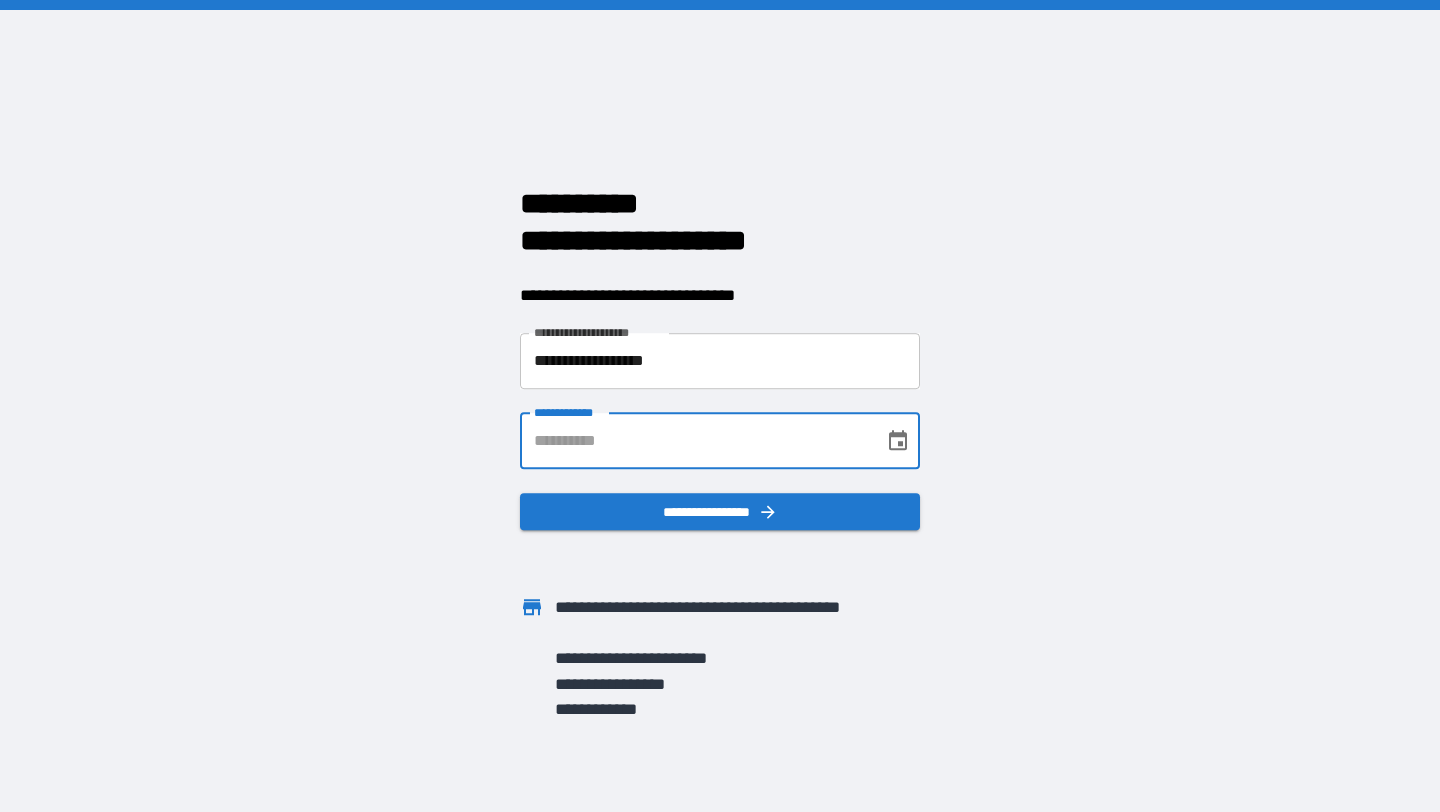 type on "**********" 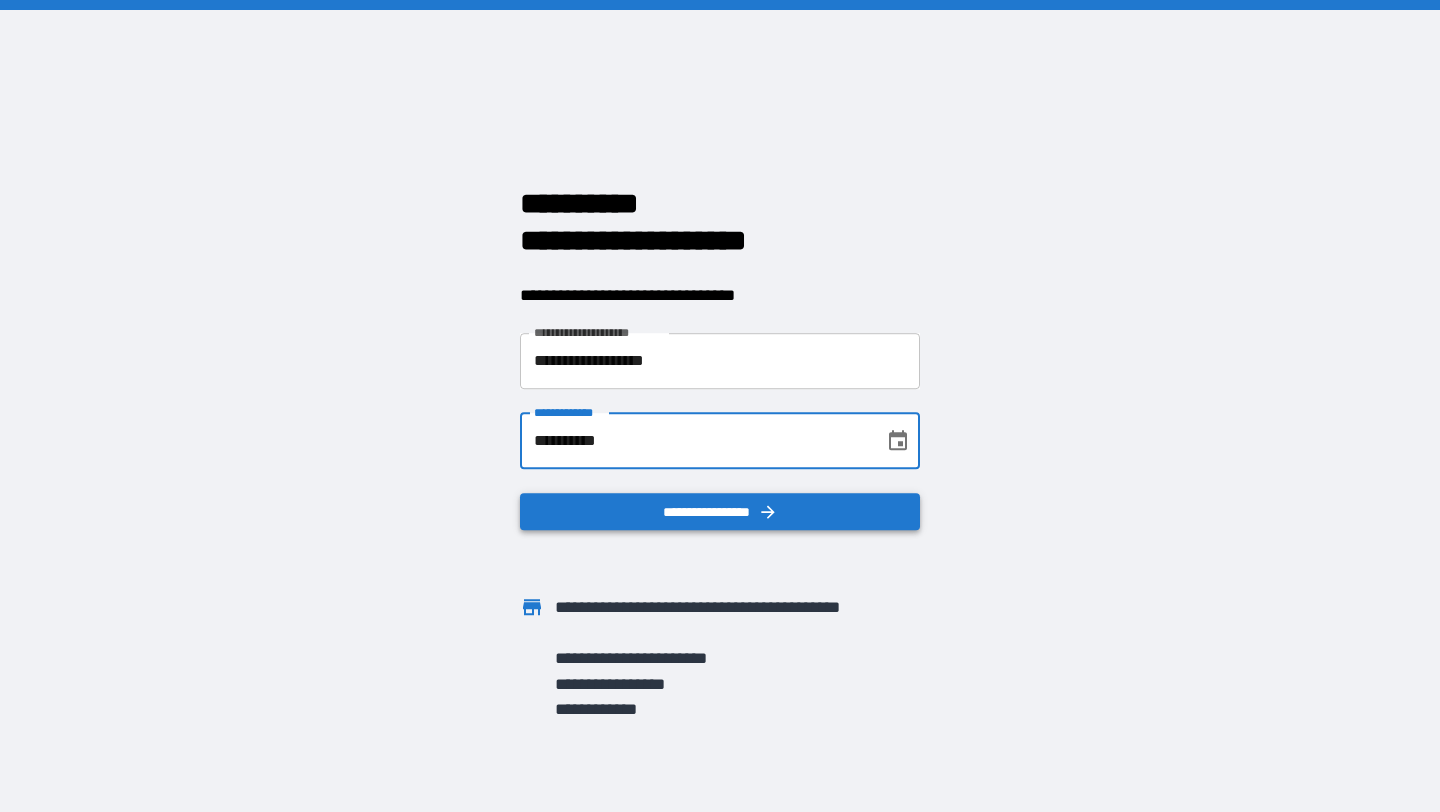 click on "**********" at bounding box center [720, 512] 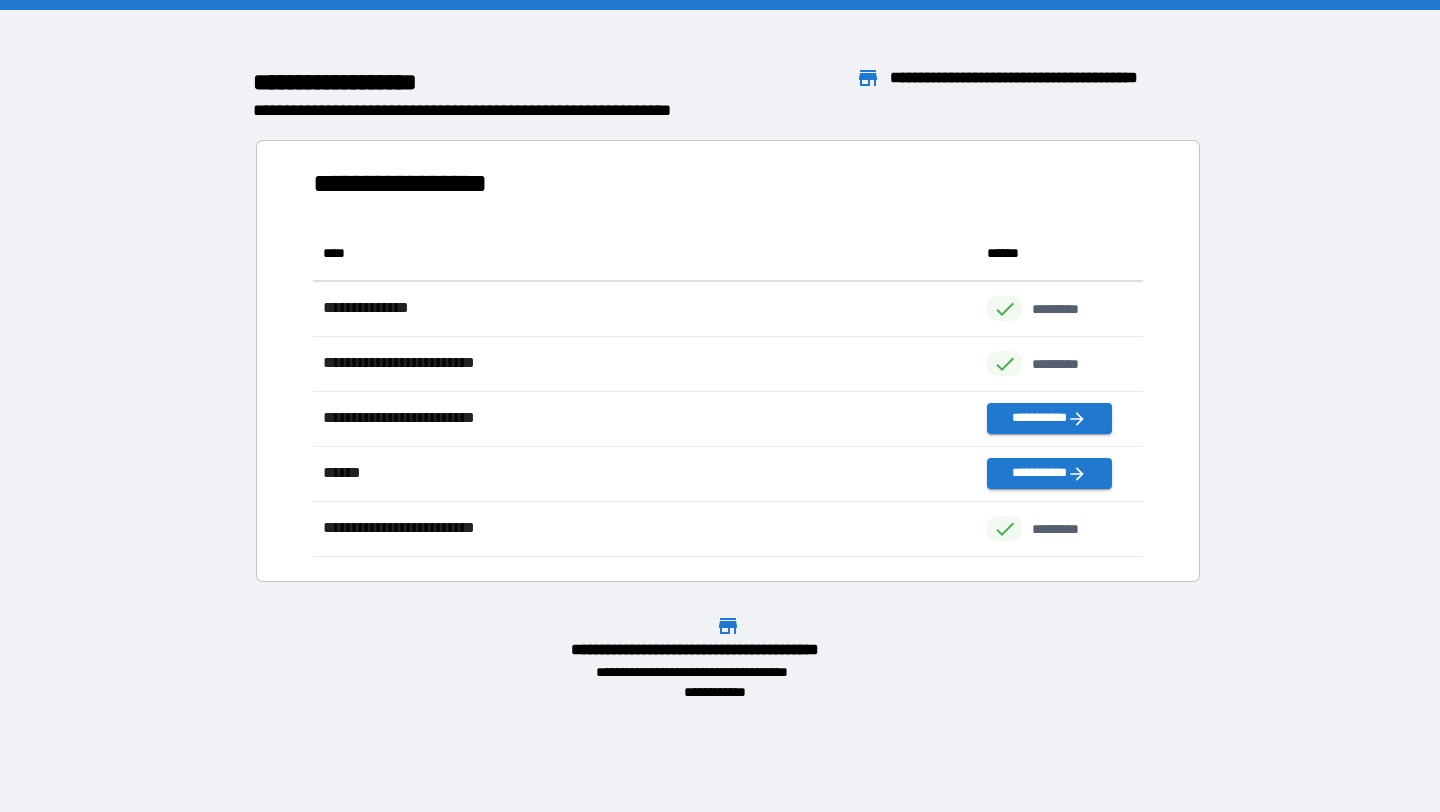 scroll, scrollTop: 1, scrollLeft: 1, axis: both 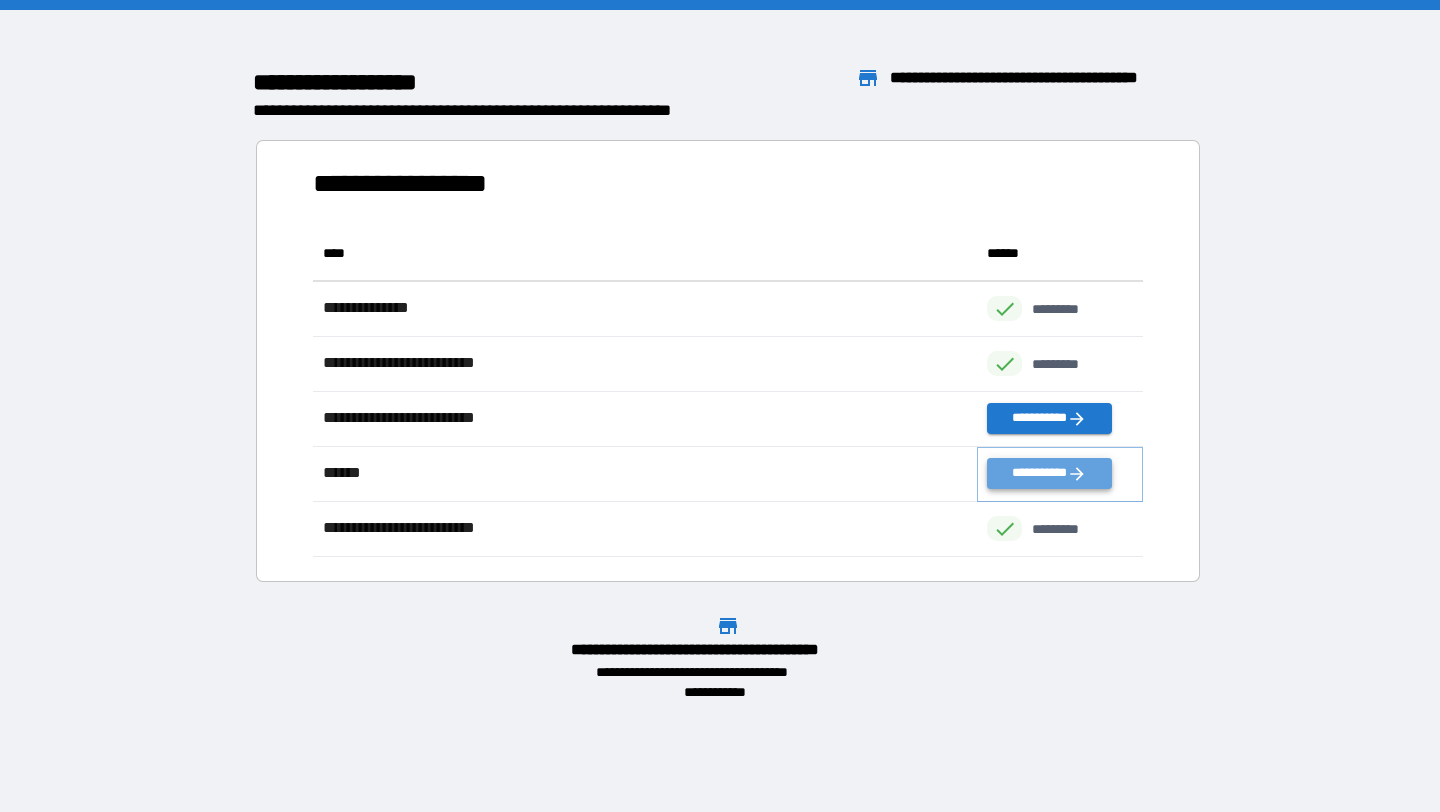 click on "**********" at bounding box center [1049, 473] 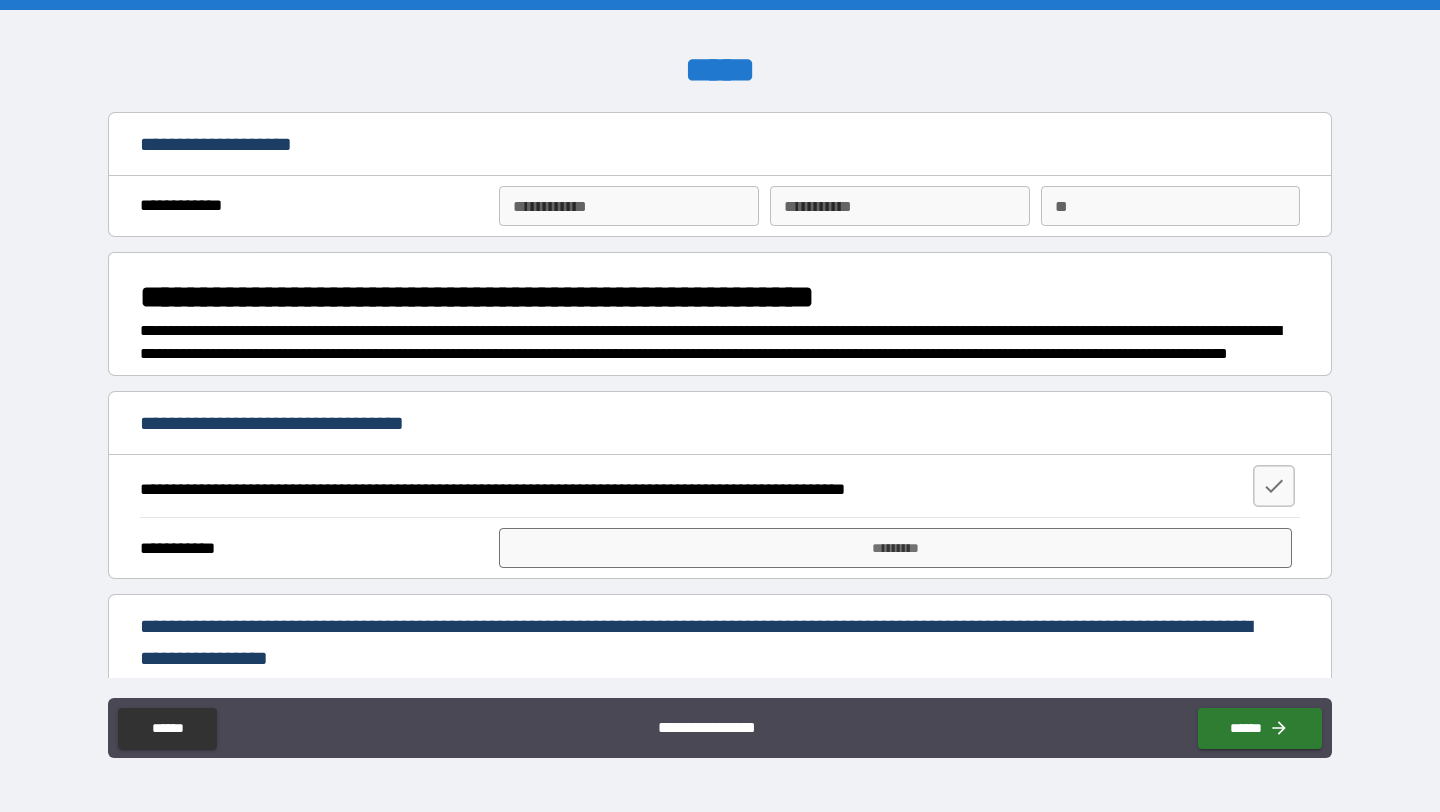 click on "**********" at bounding box center [628, 206] 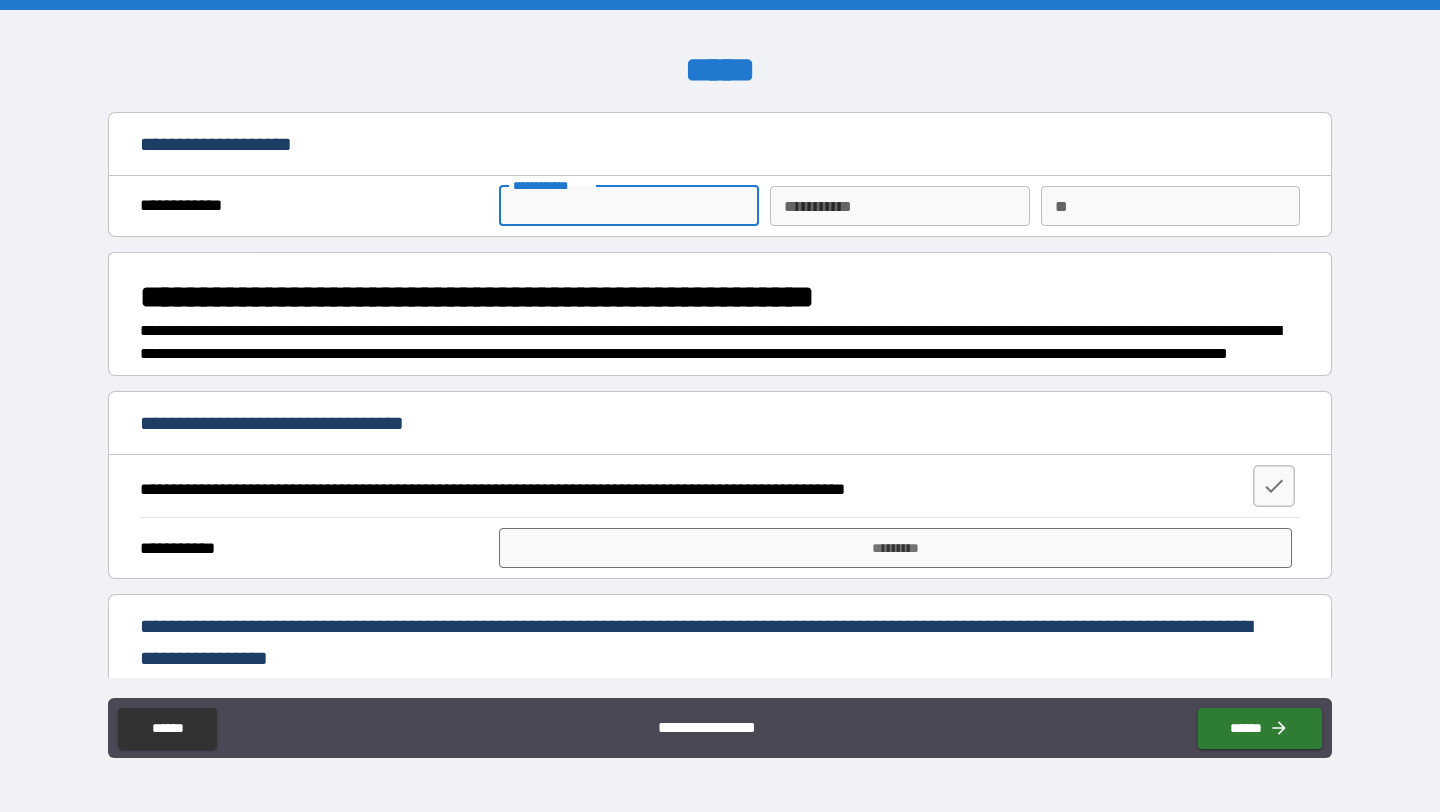 type on "******" 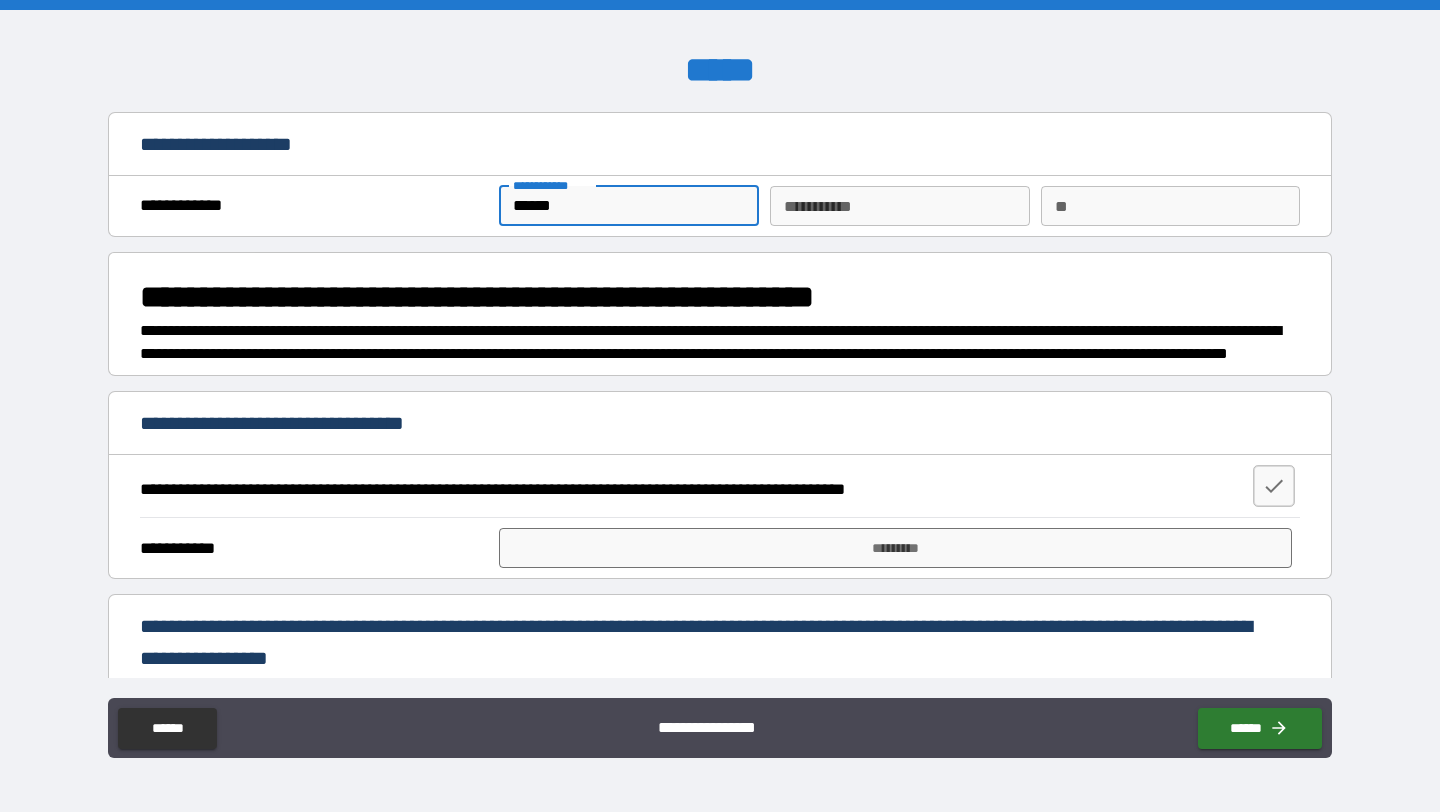 type on "*****" 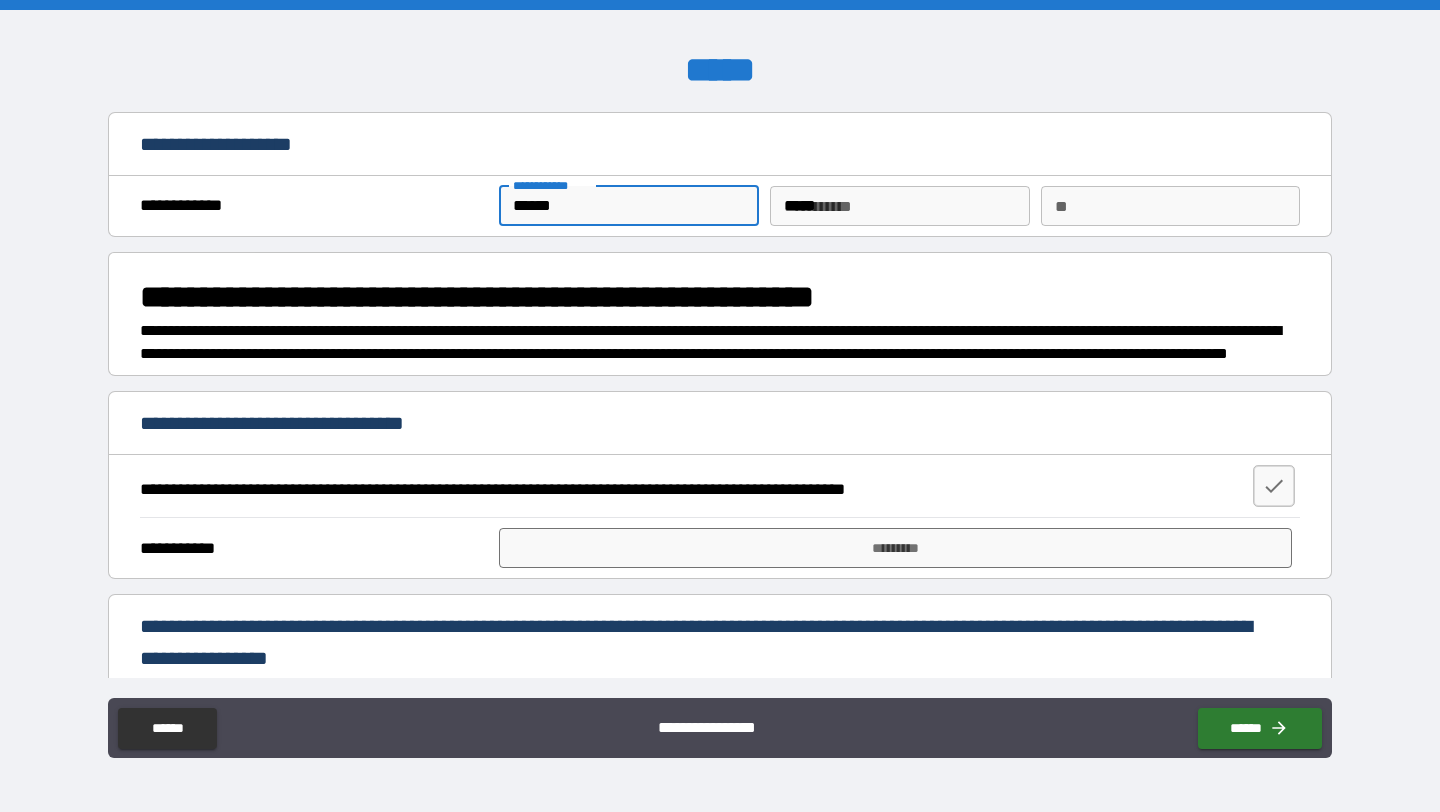 type on "*" 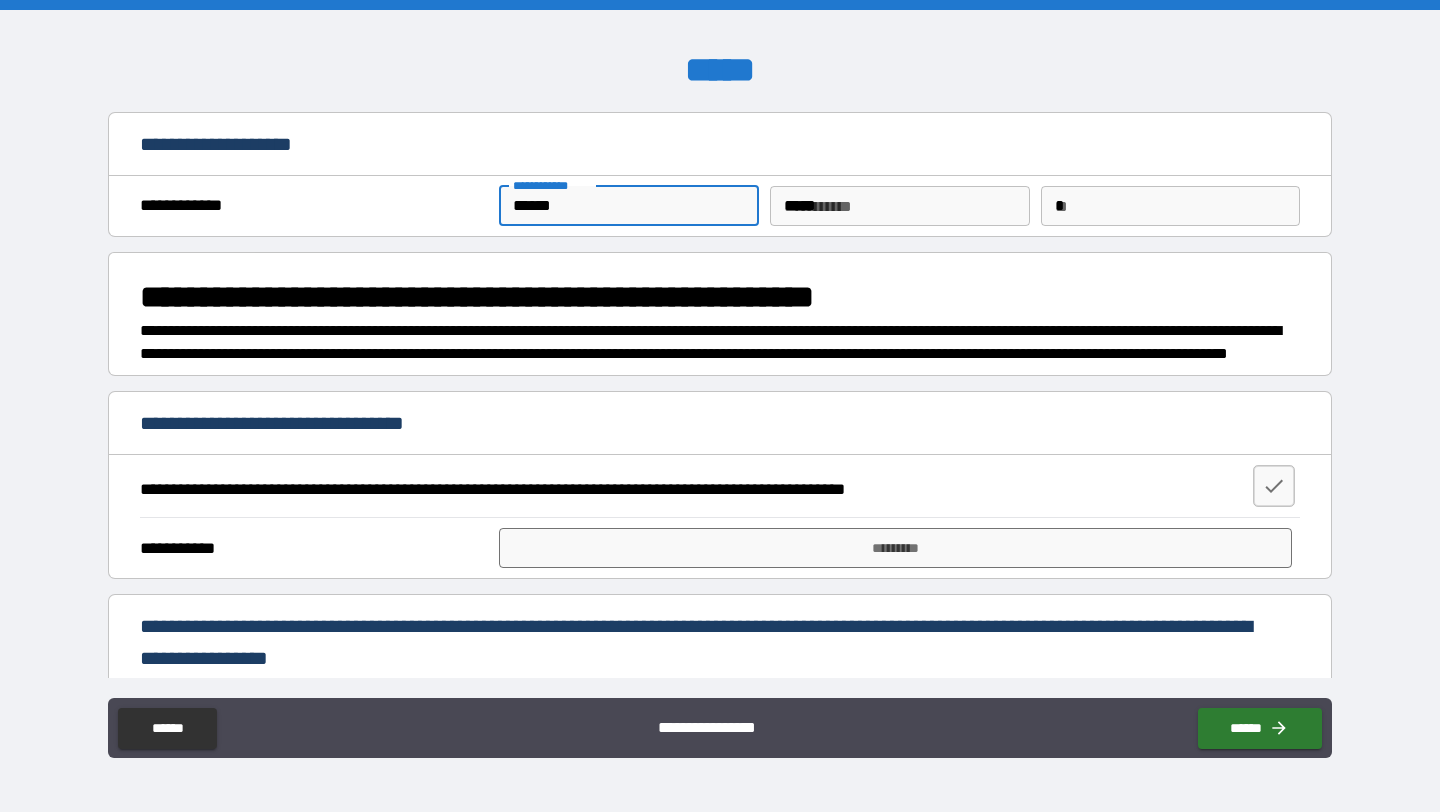 type on "*" 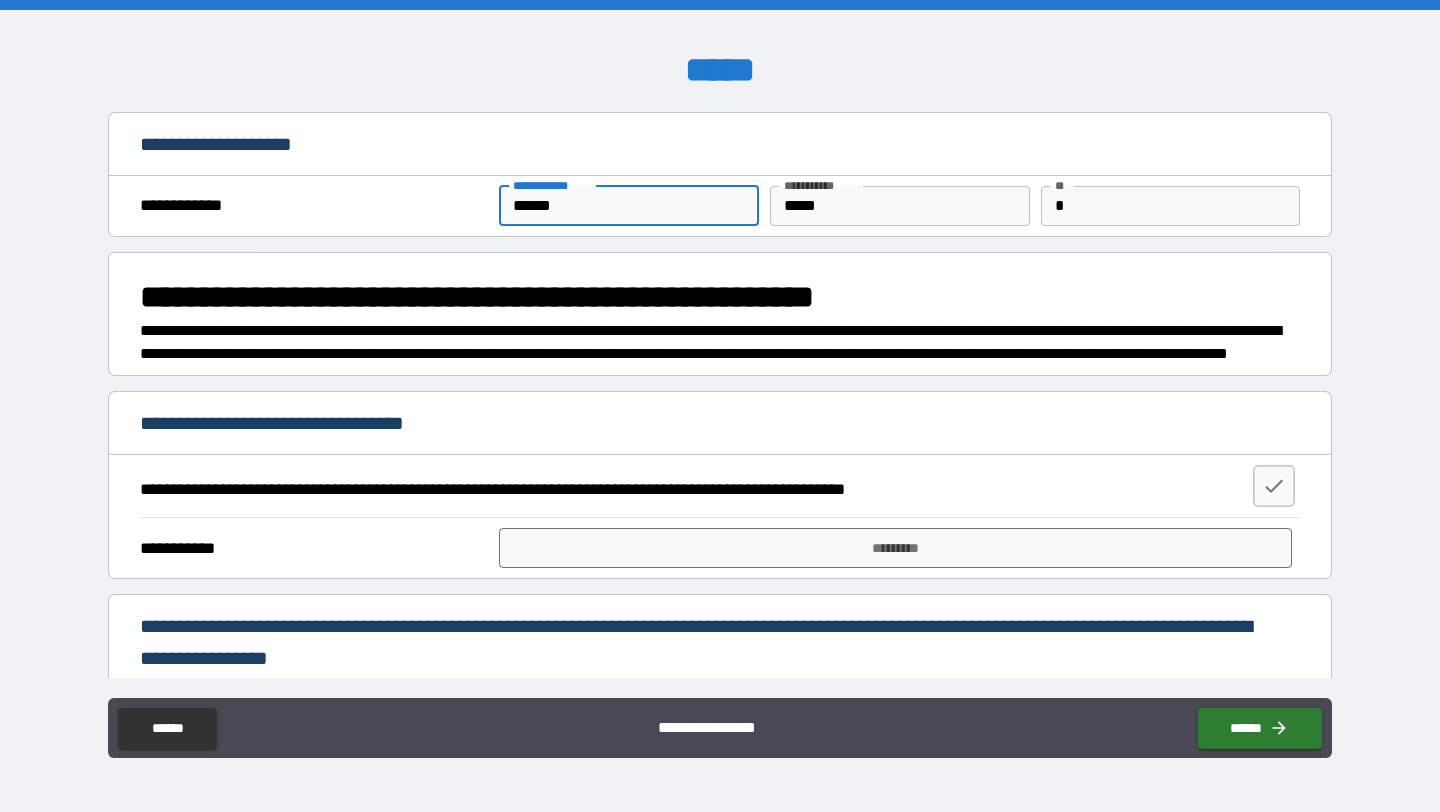 type on "*" 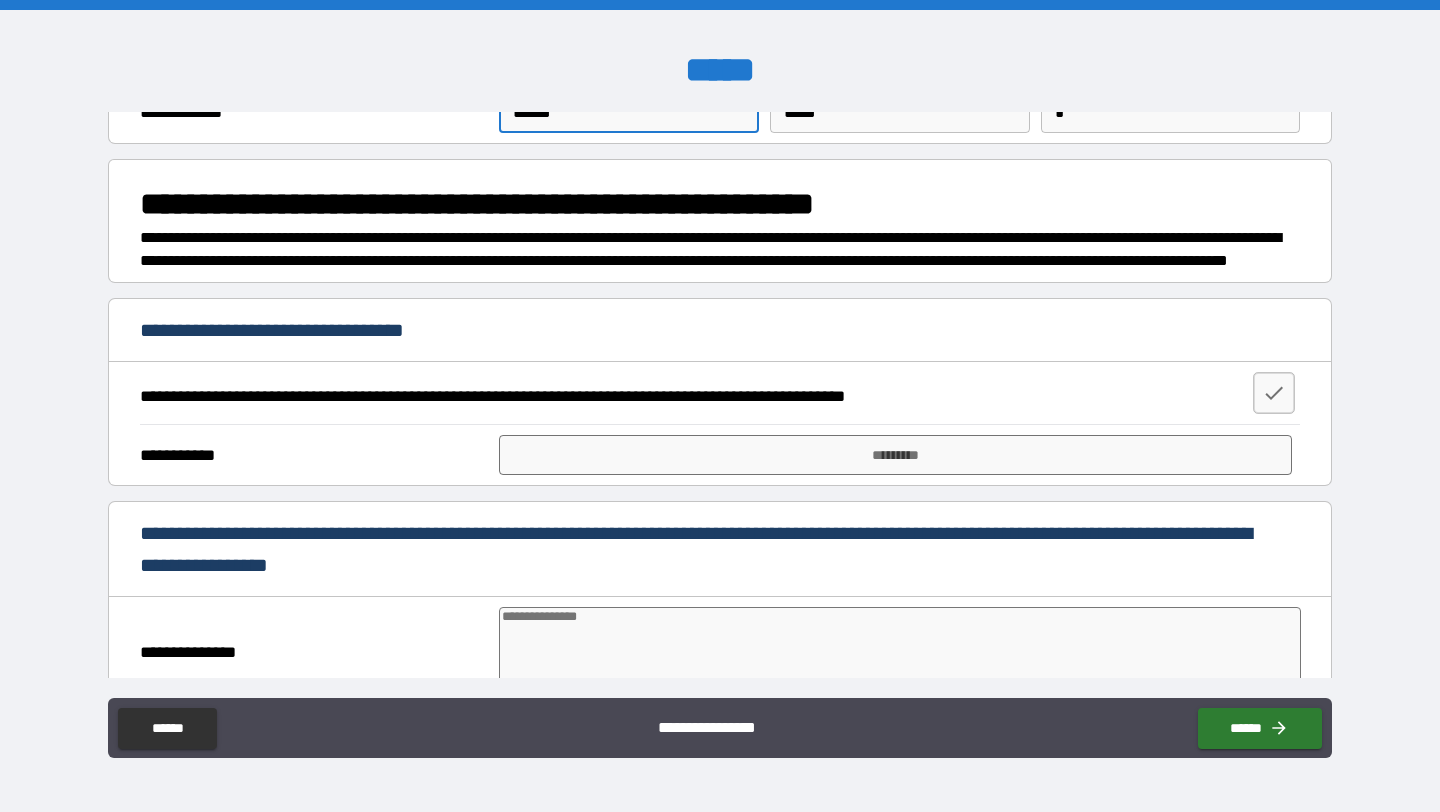 scroll, scrollTop: 104, scrollLeft: 0, axis: vertical 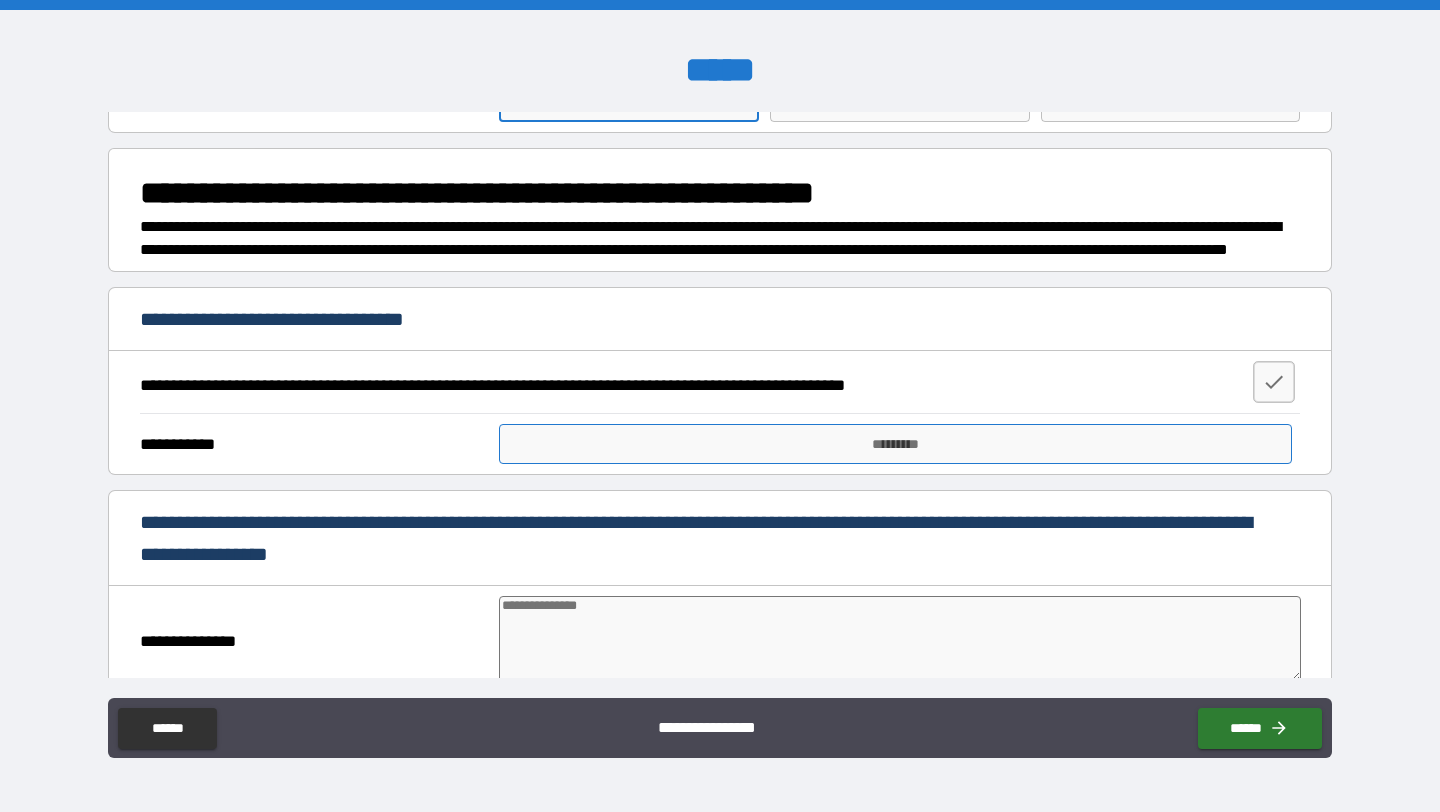 click on "*********" at bounding box center (895, 444) 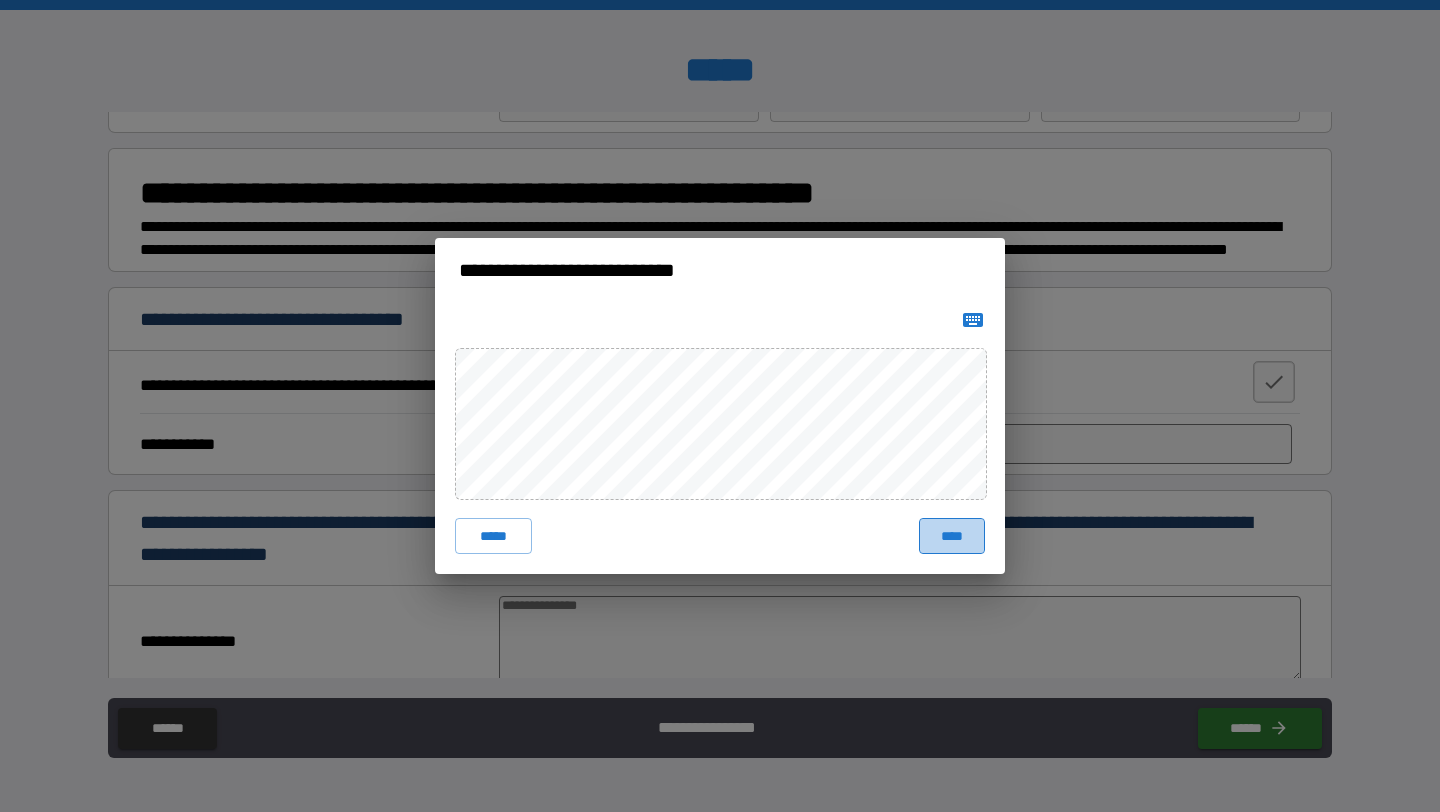 click on "****" at bounding box center [952, 536] 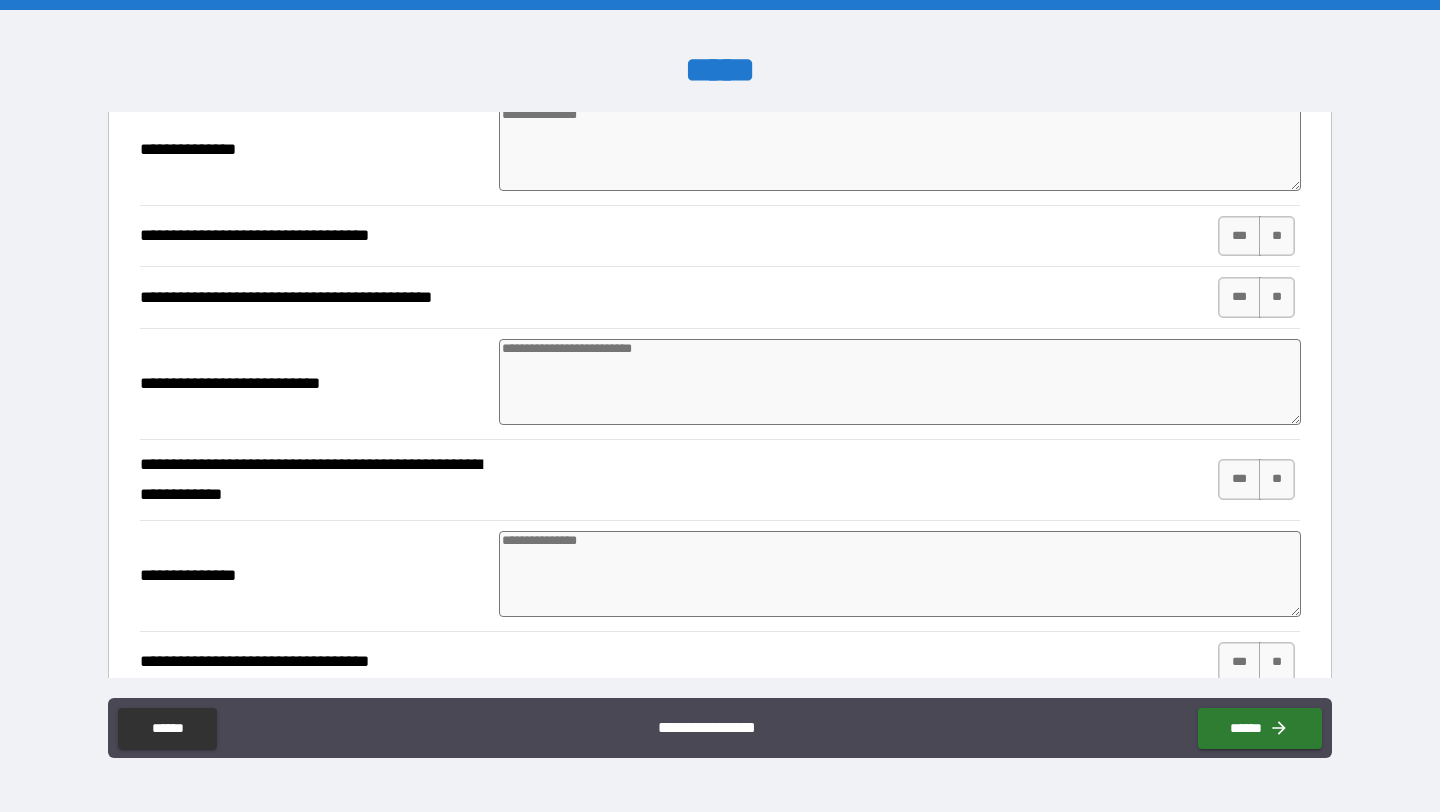 scroll, scrollTop: 616, scrollLeft: 0, axis: vertical 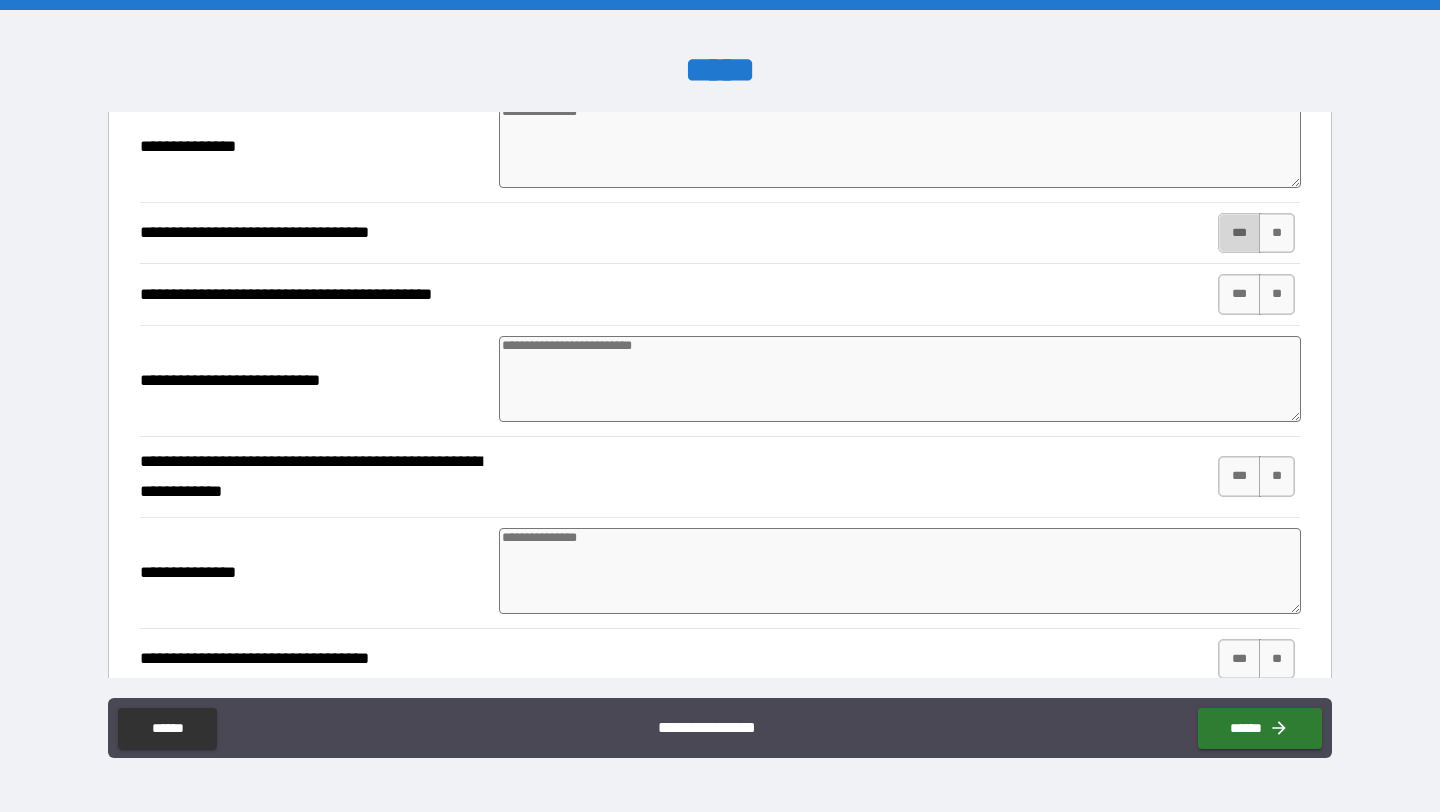 click on "***" at bounding box center [1239, 233] 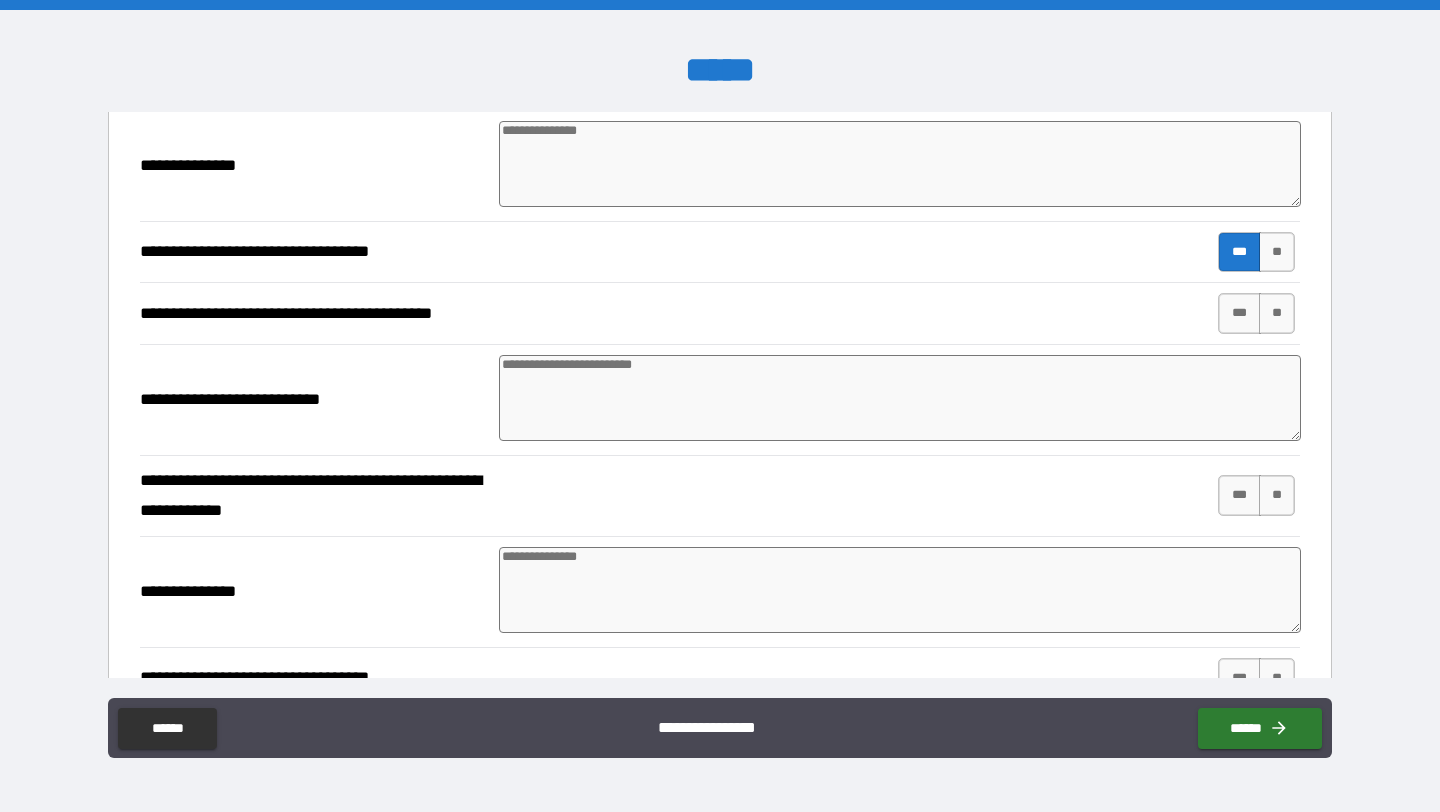 scroll, scrollTop: 531, scrollLeft: 0, axis: vertical 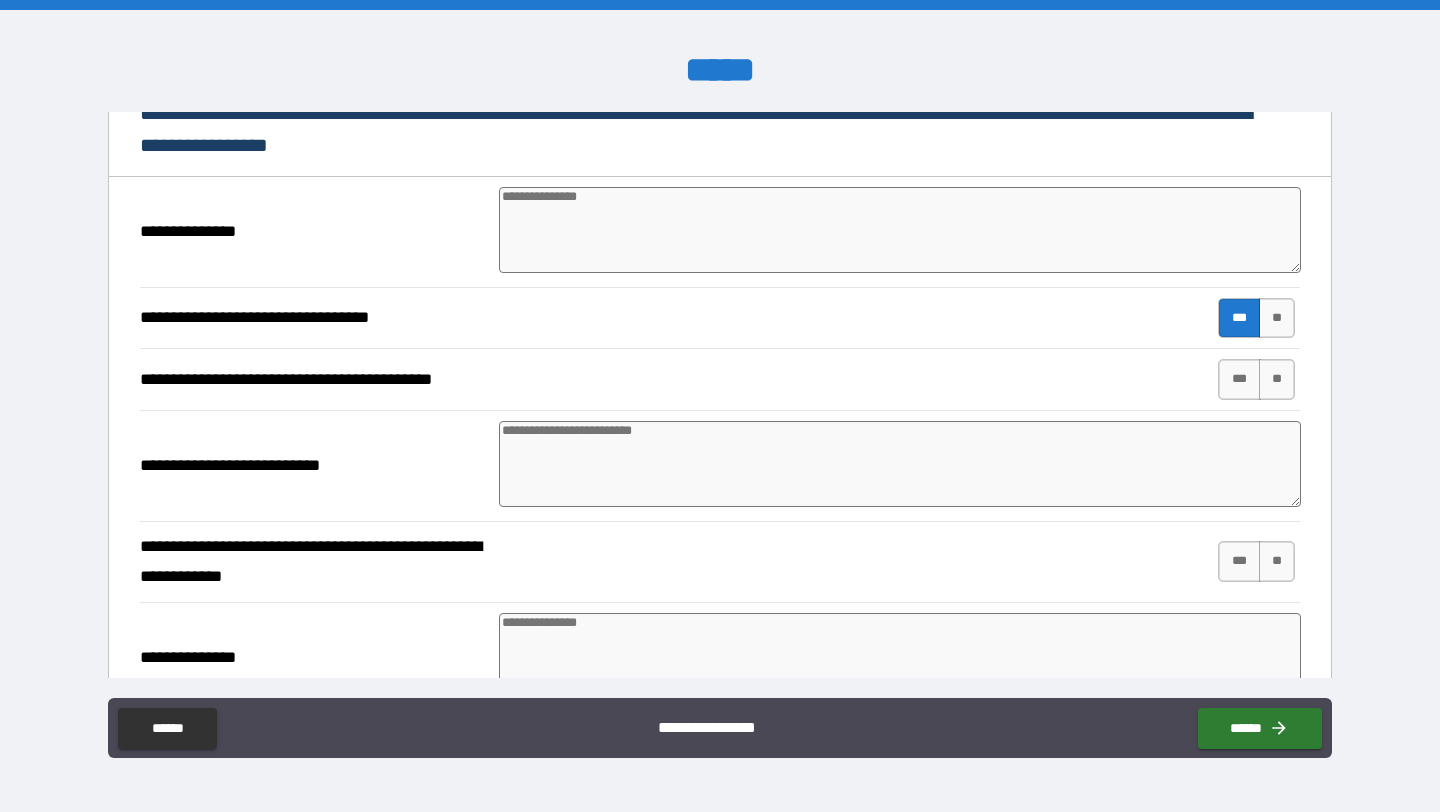 click on "***" at bounding box center (1239, 318) 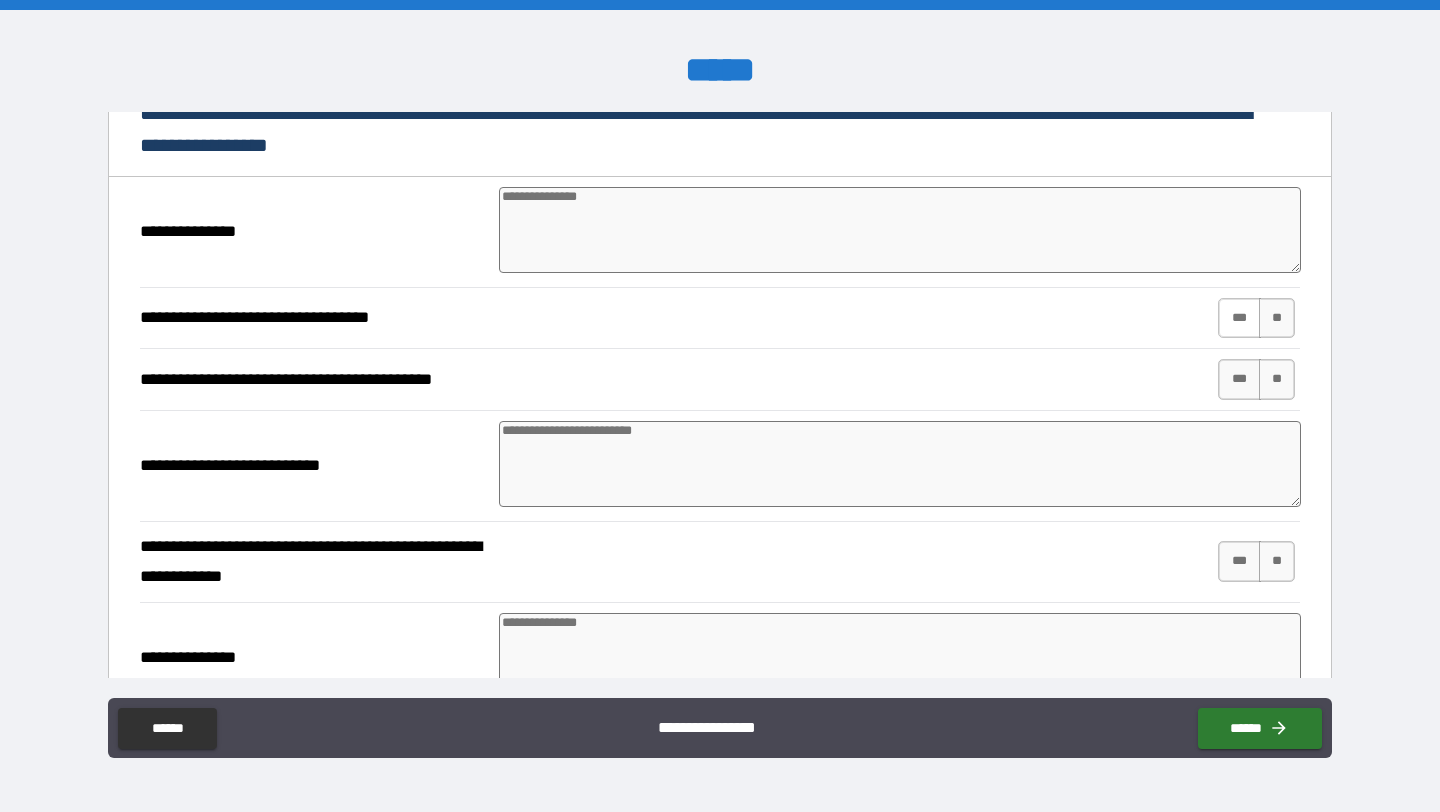 type on "*" 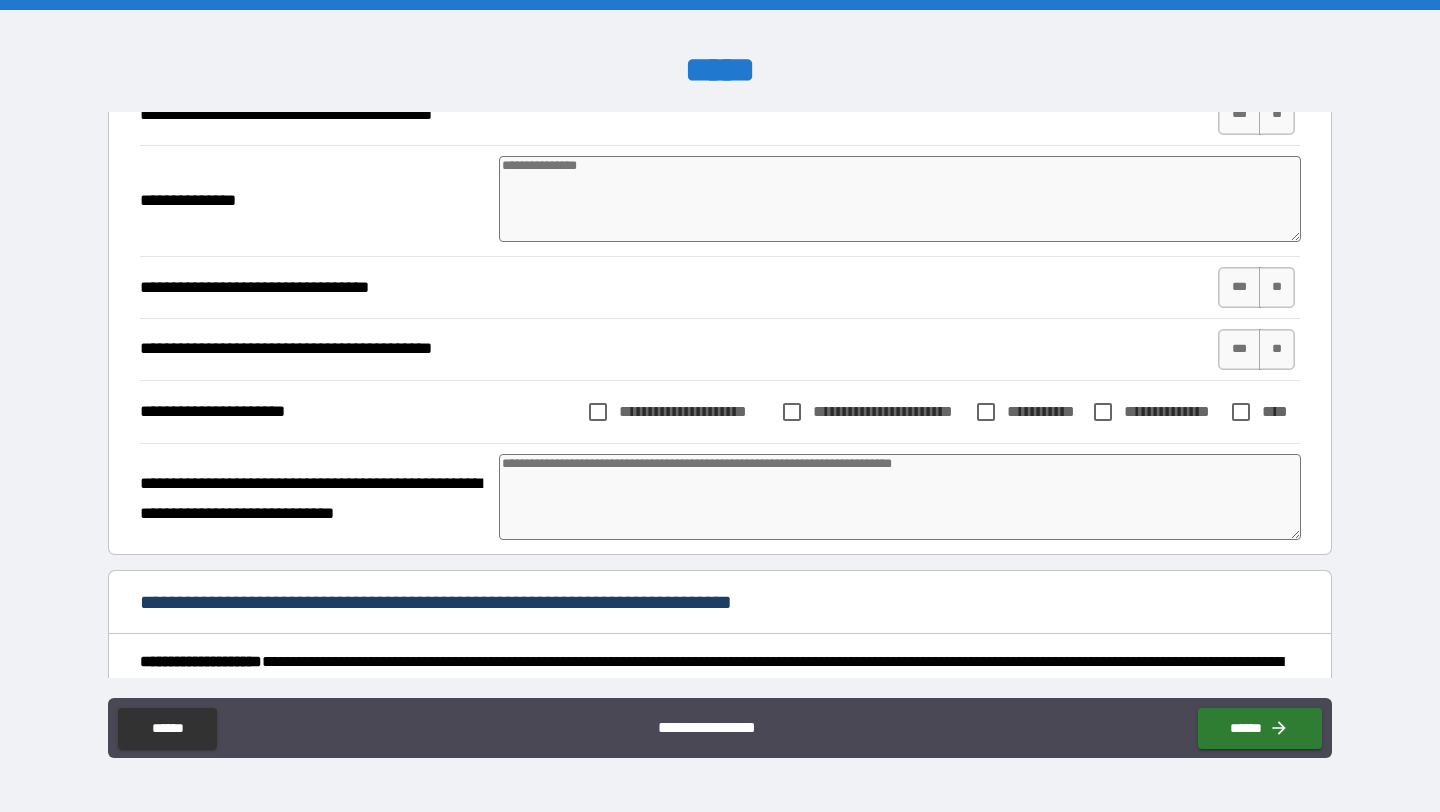 scroll, scrollTop: 1227, scrollLeft: 0, axis: vertical 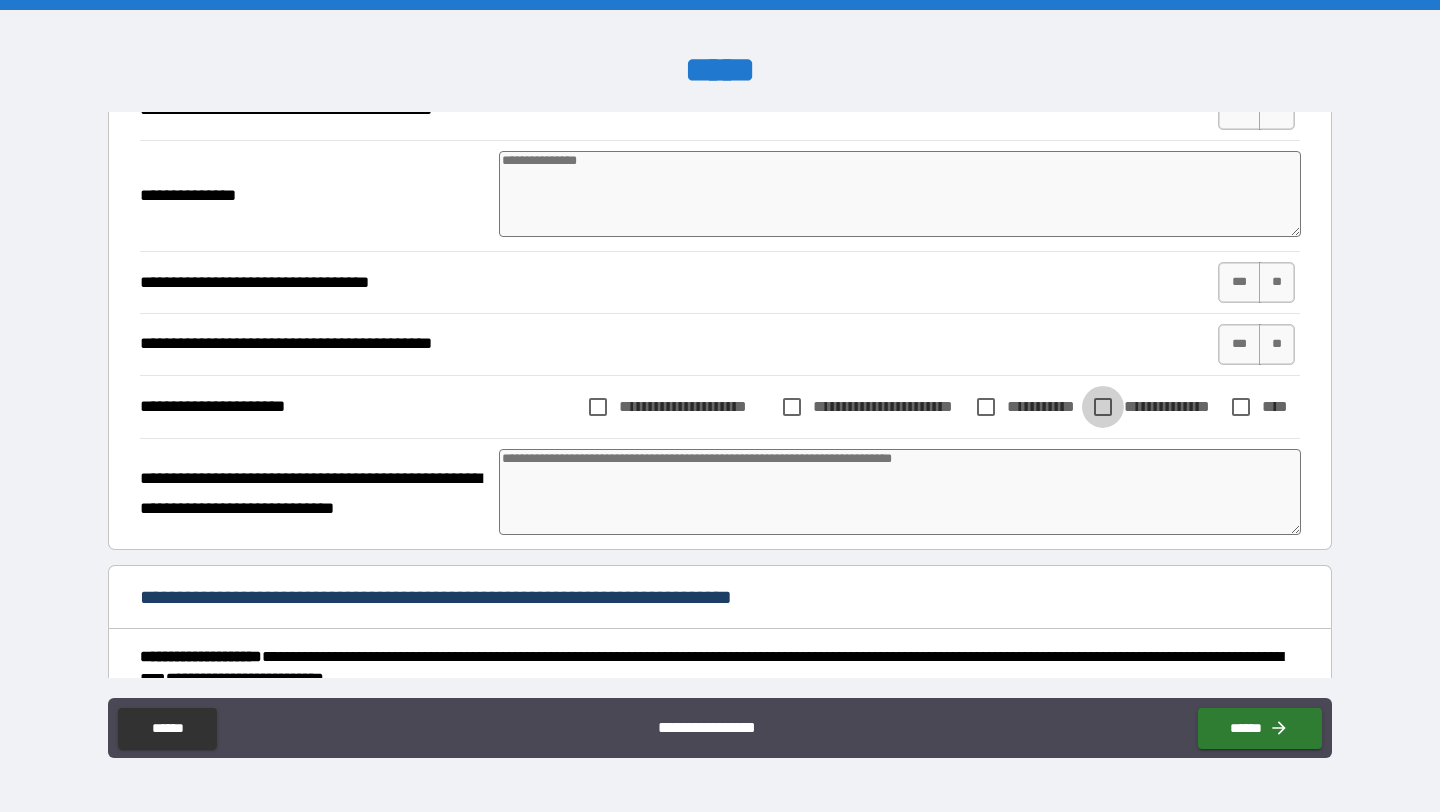 type on "*" 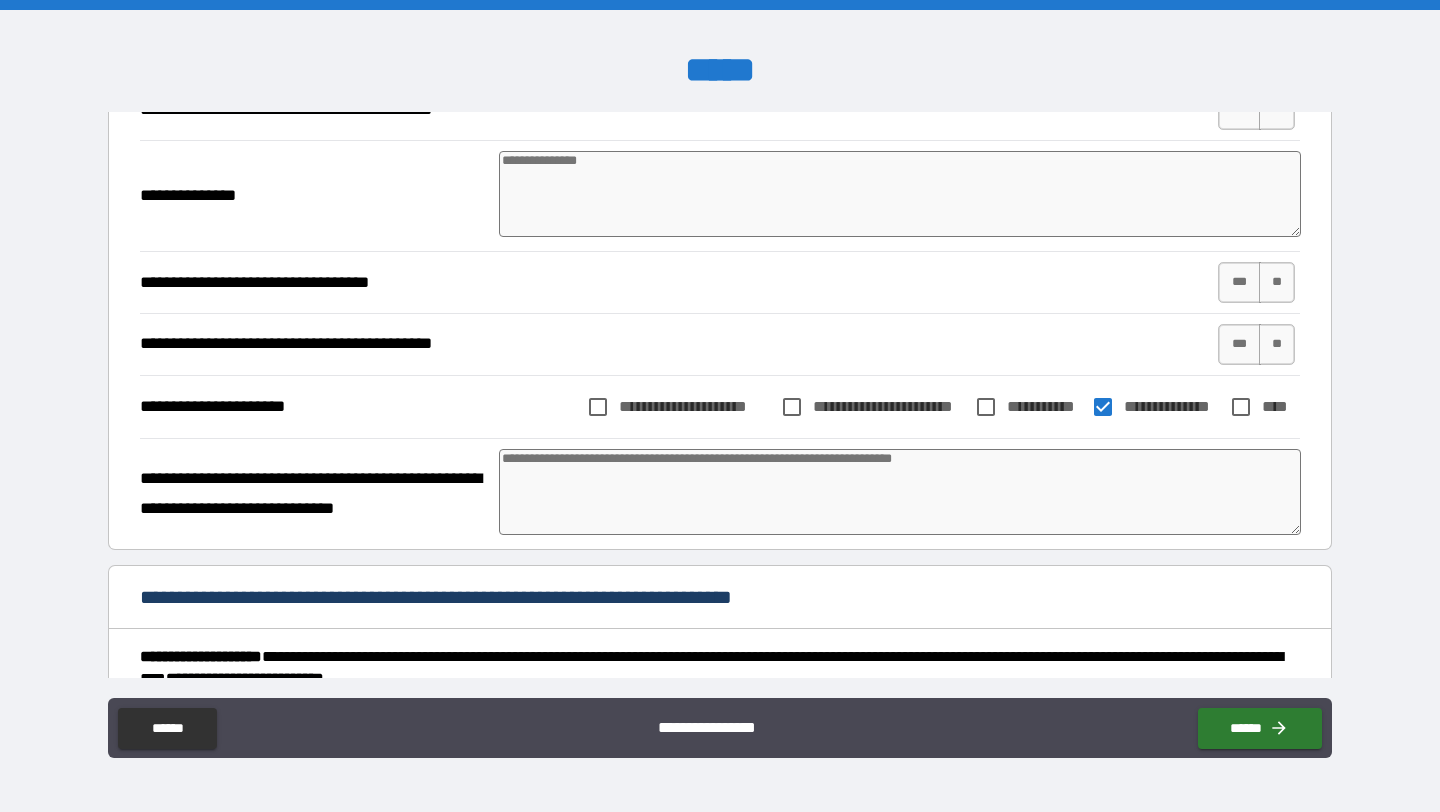 type on "*" 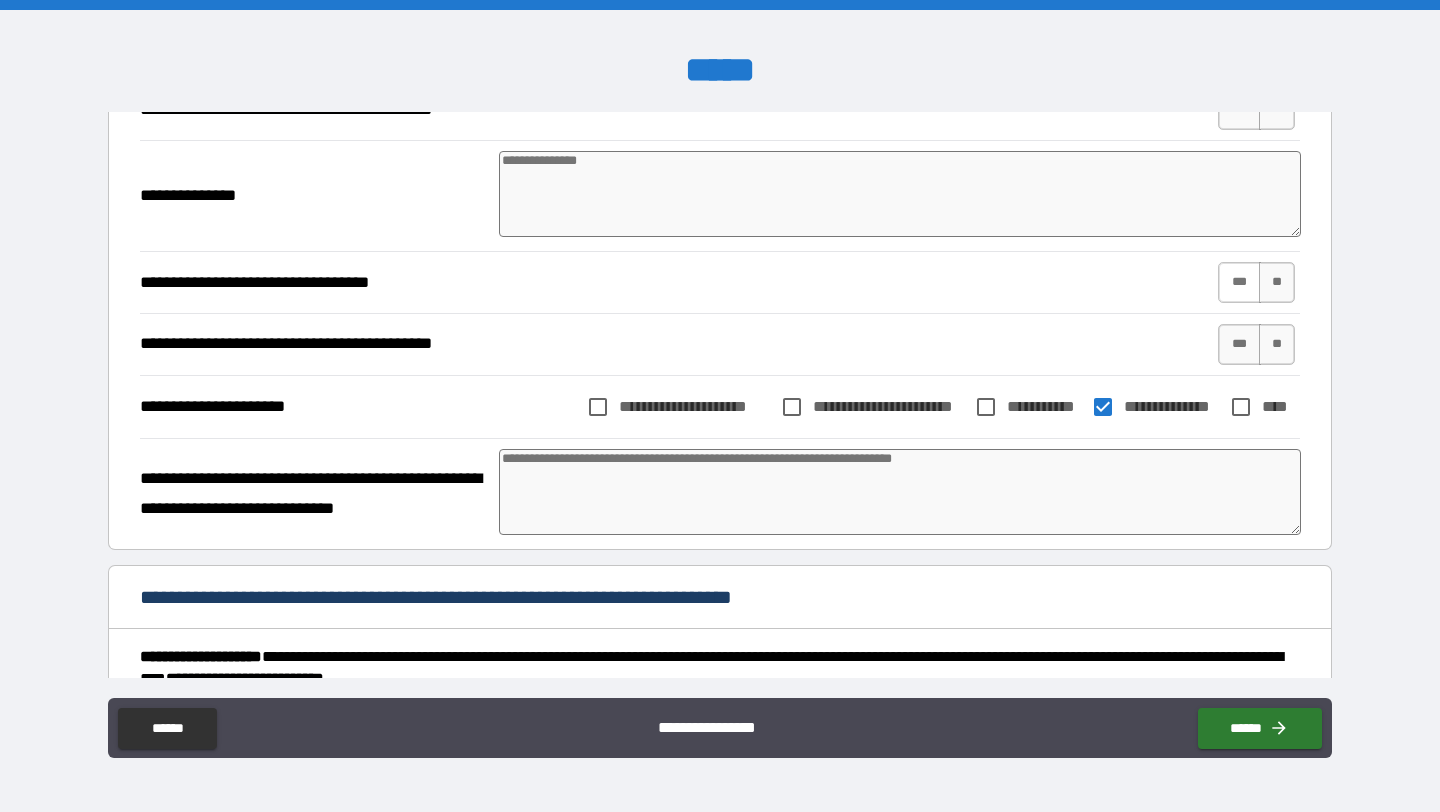 click on "***" at bounding box center [1239, 282] 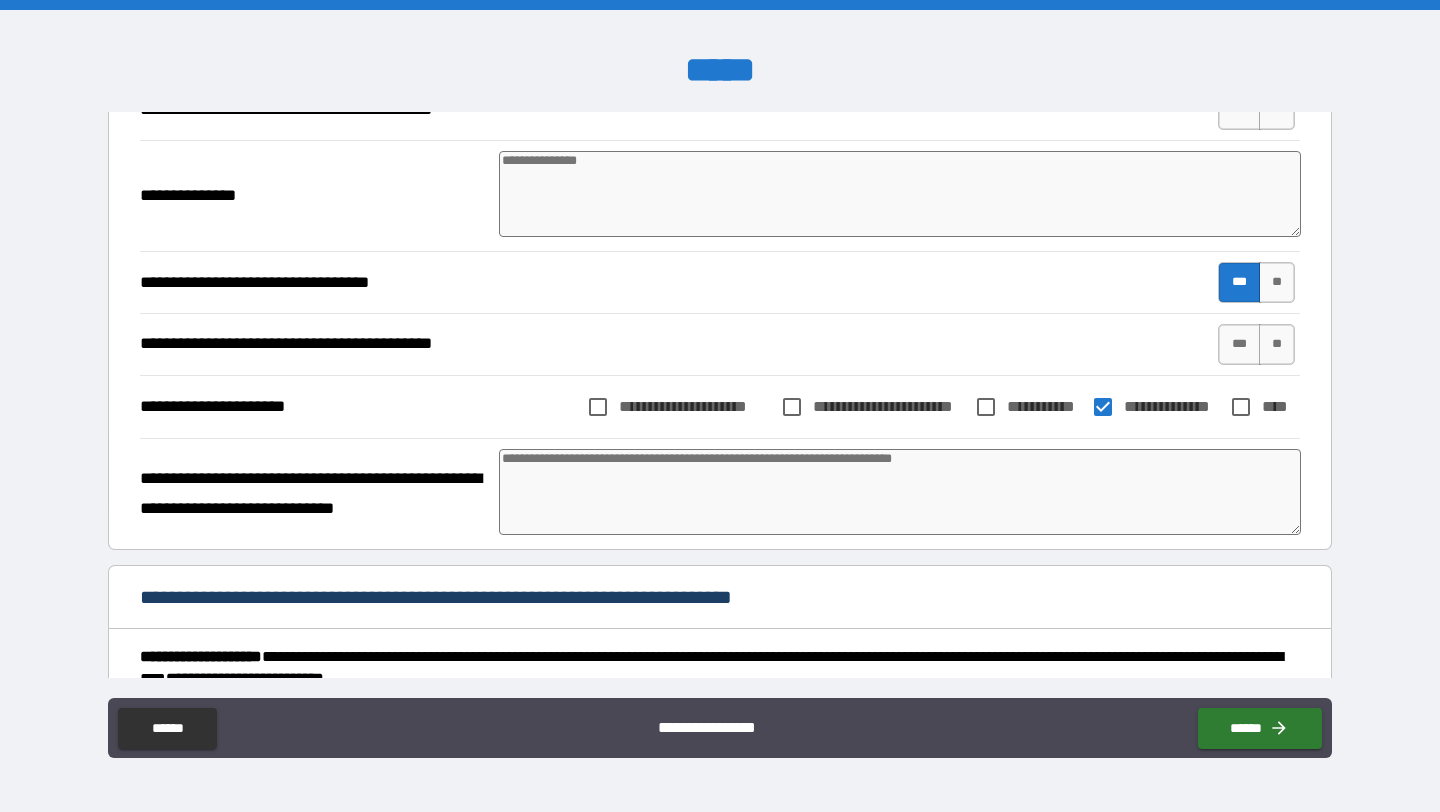 type on "*" 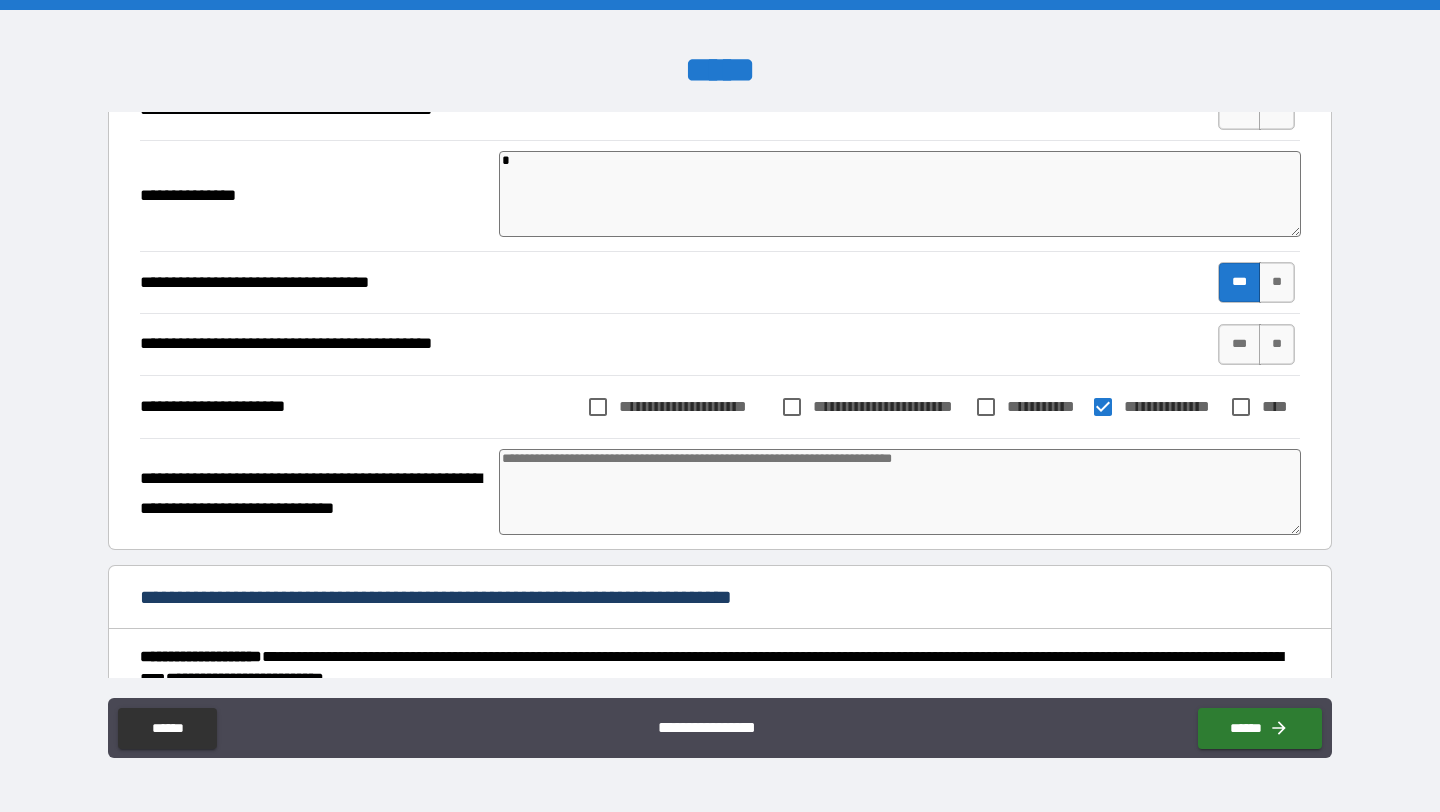 type on "*" 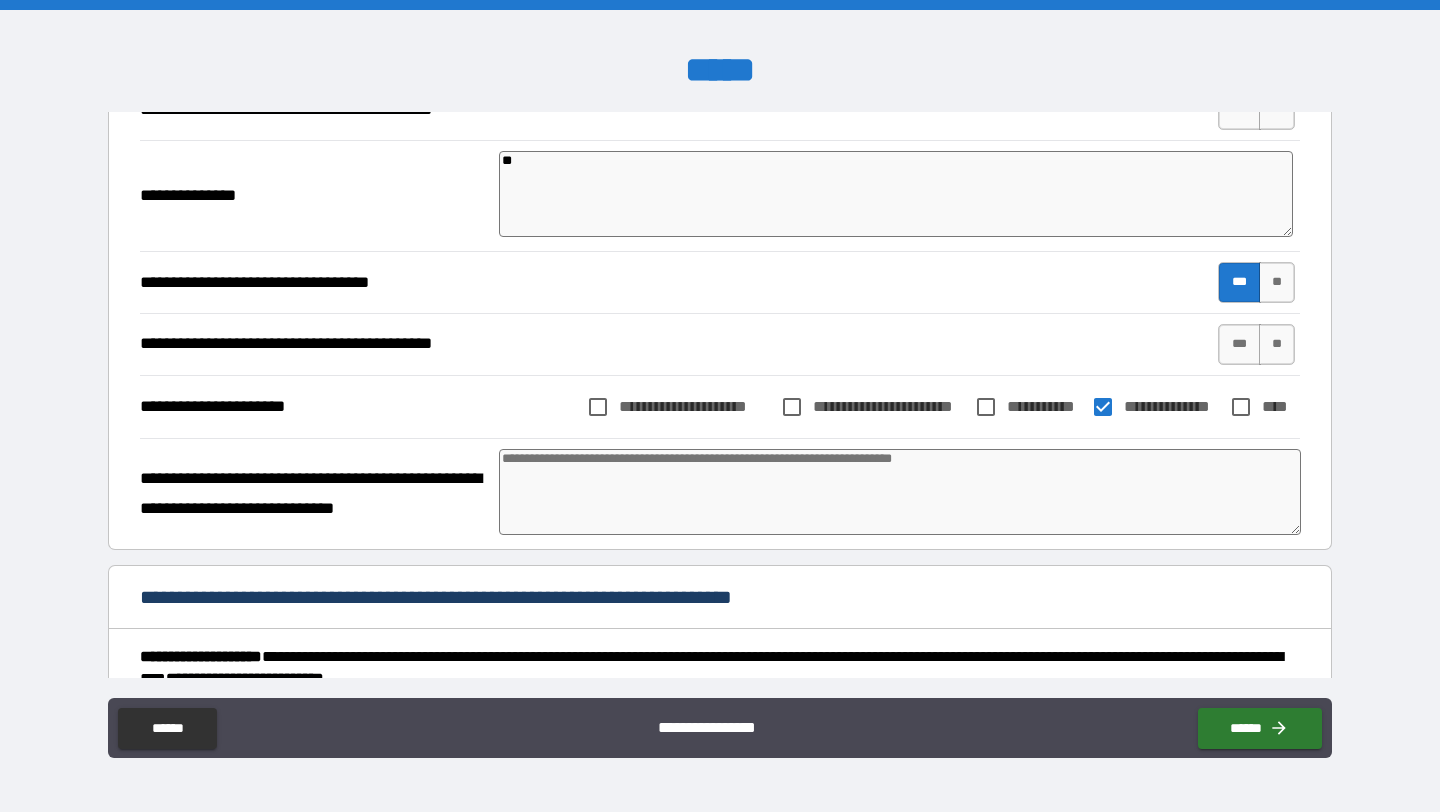 type on "*" 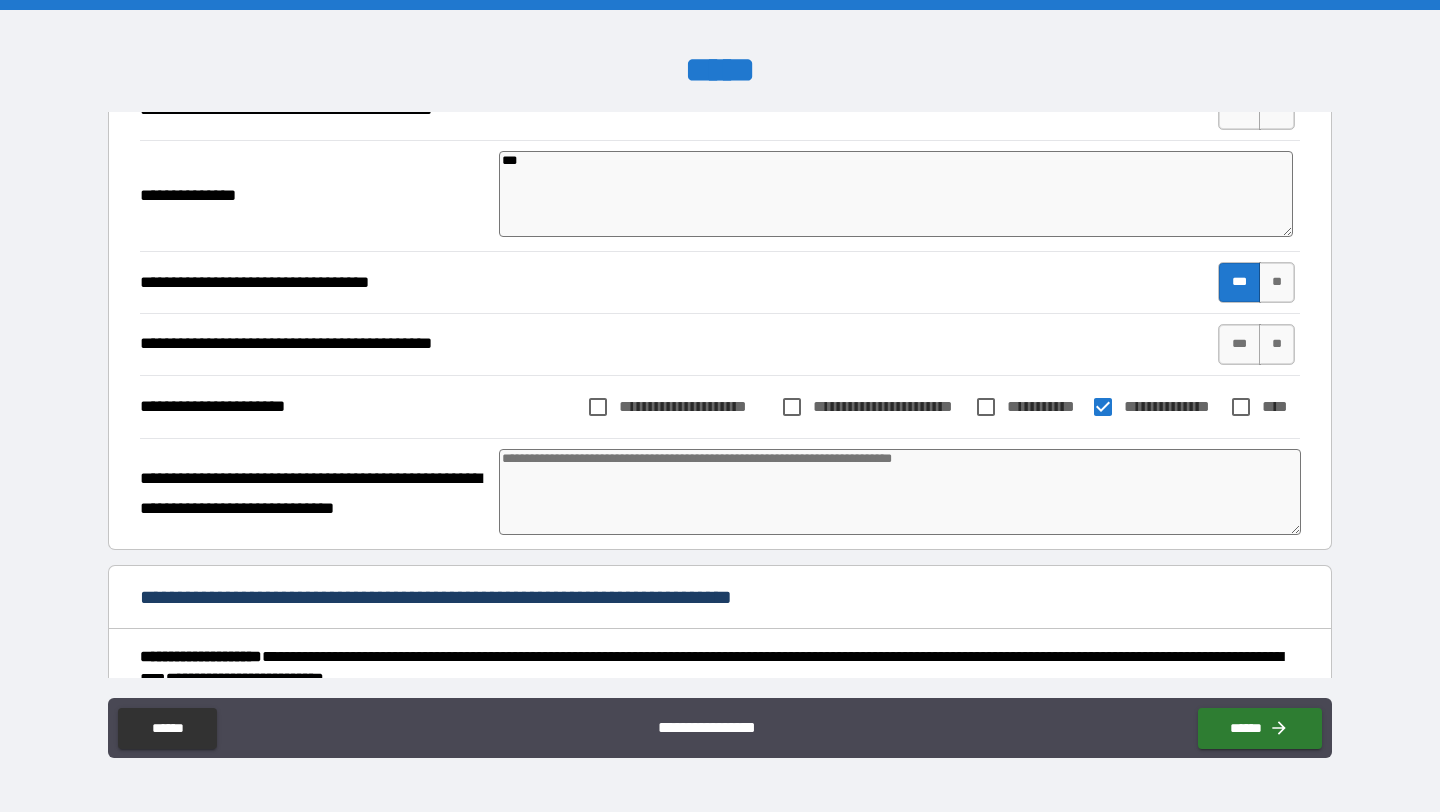 type on "*" 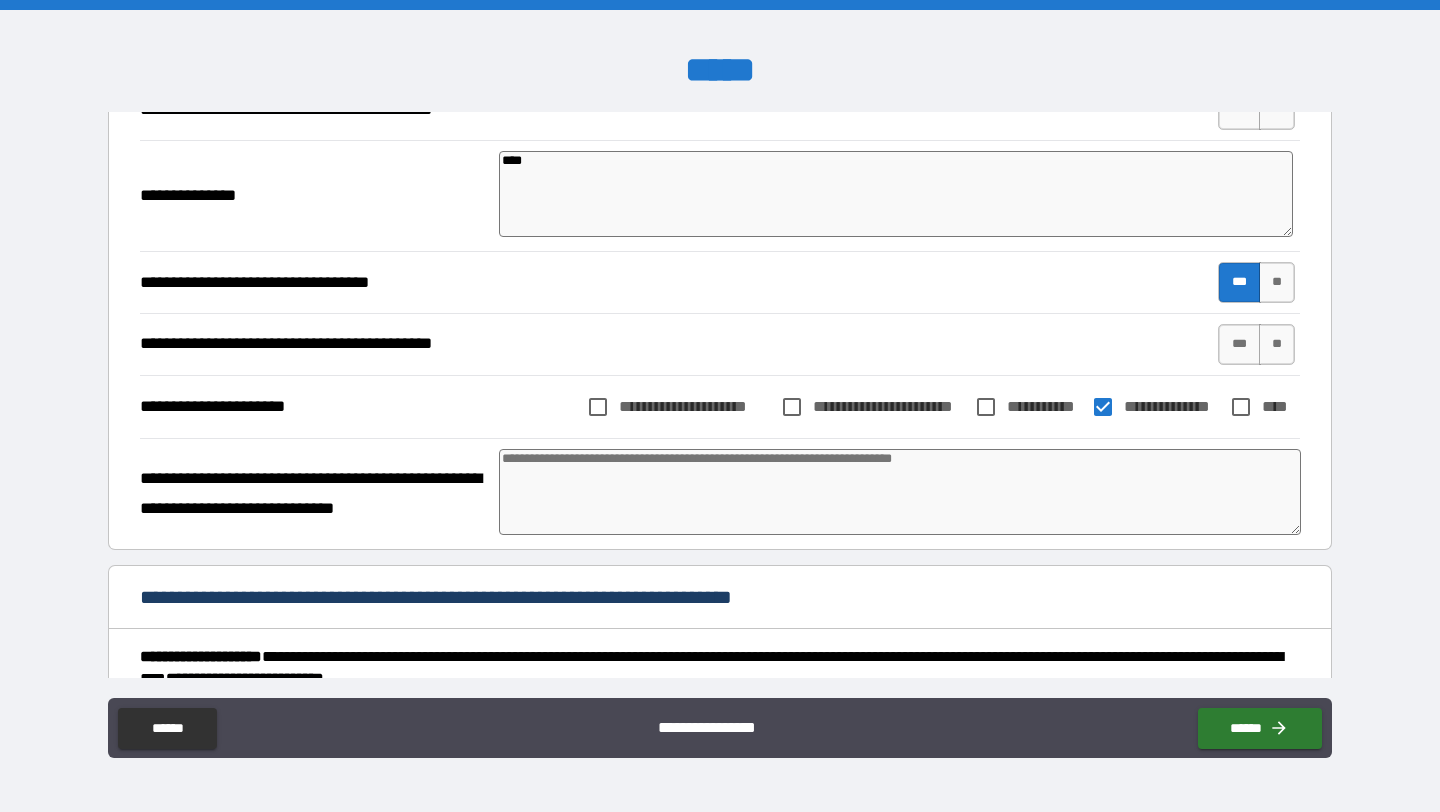 type on "*" 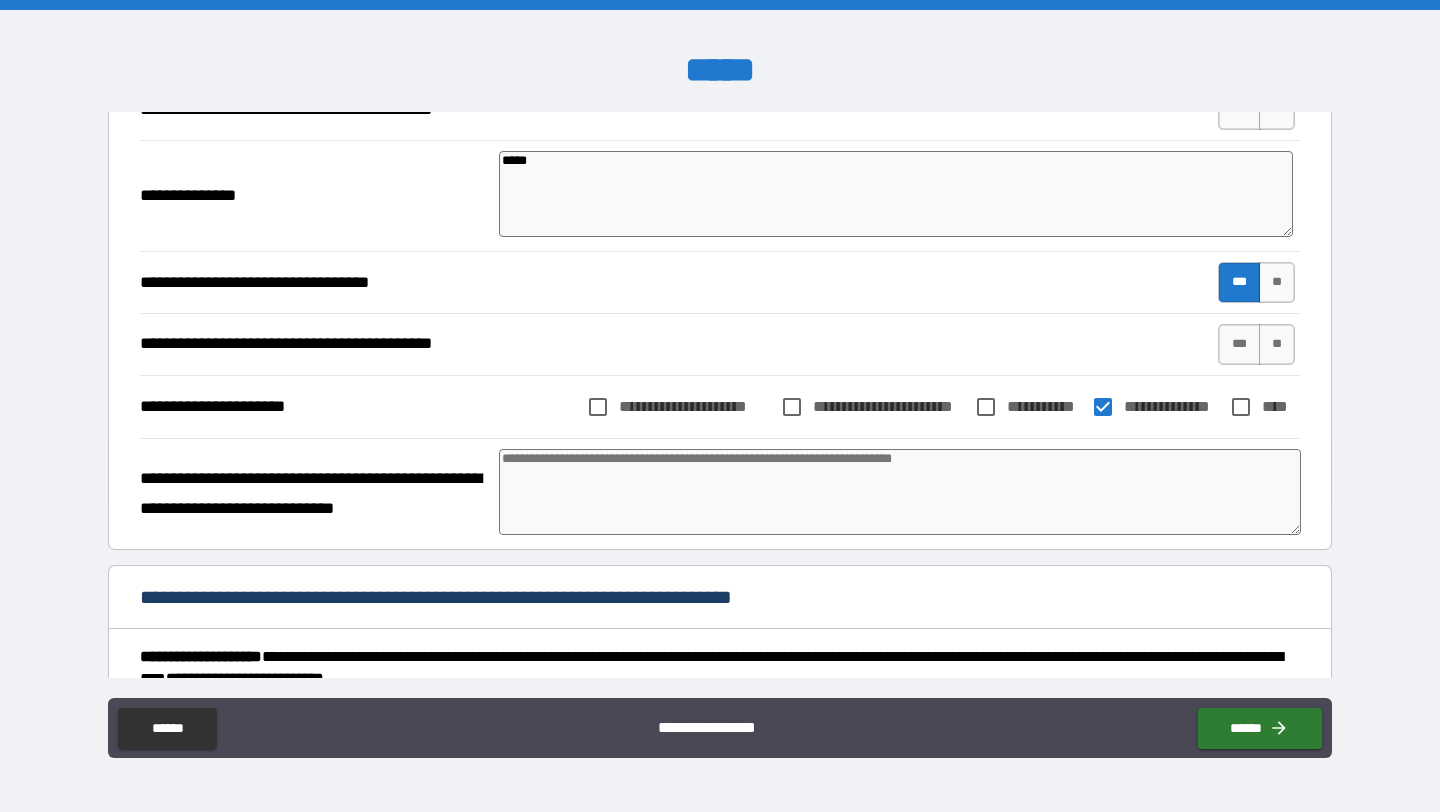 type on "*" 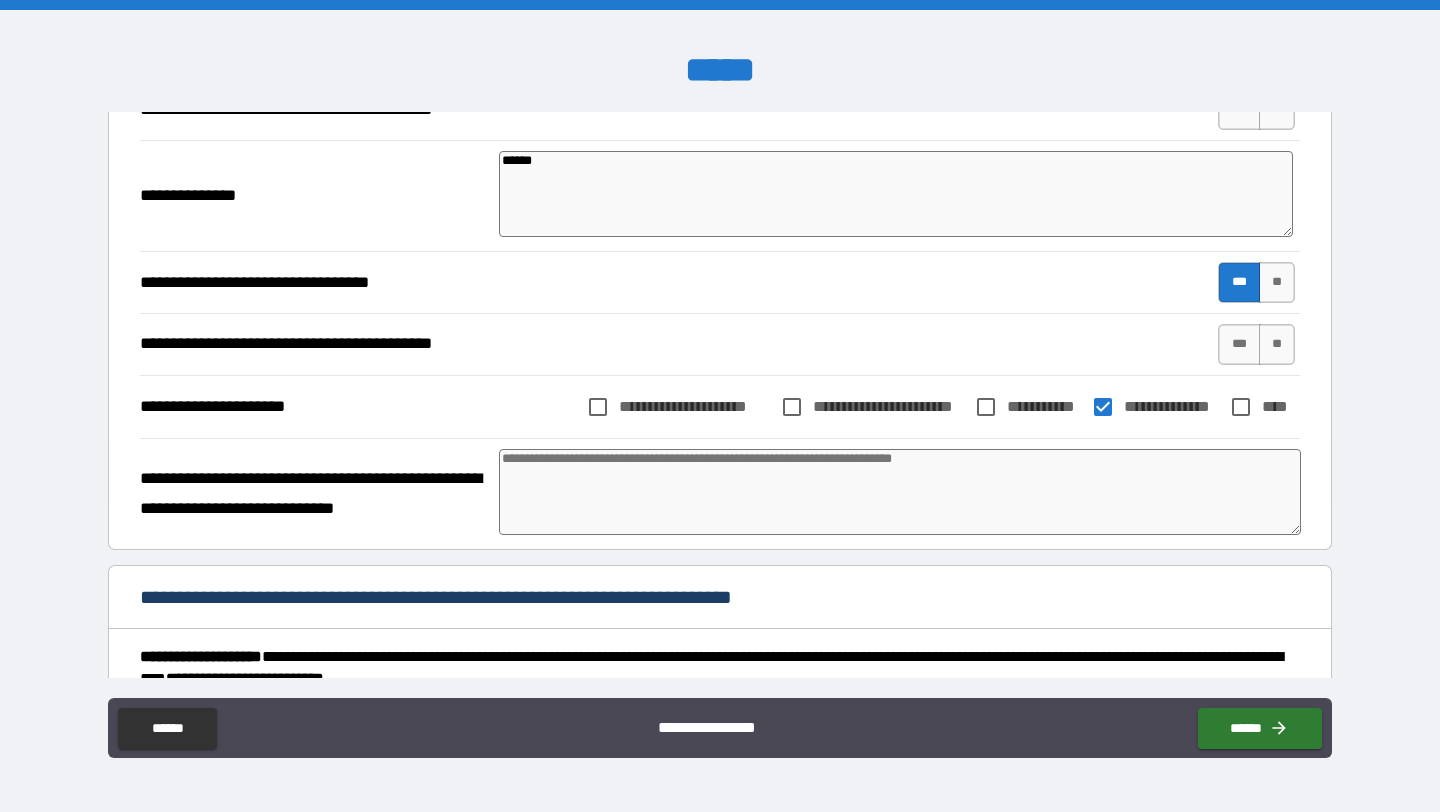 type on "*" 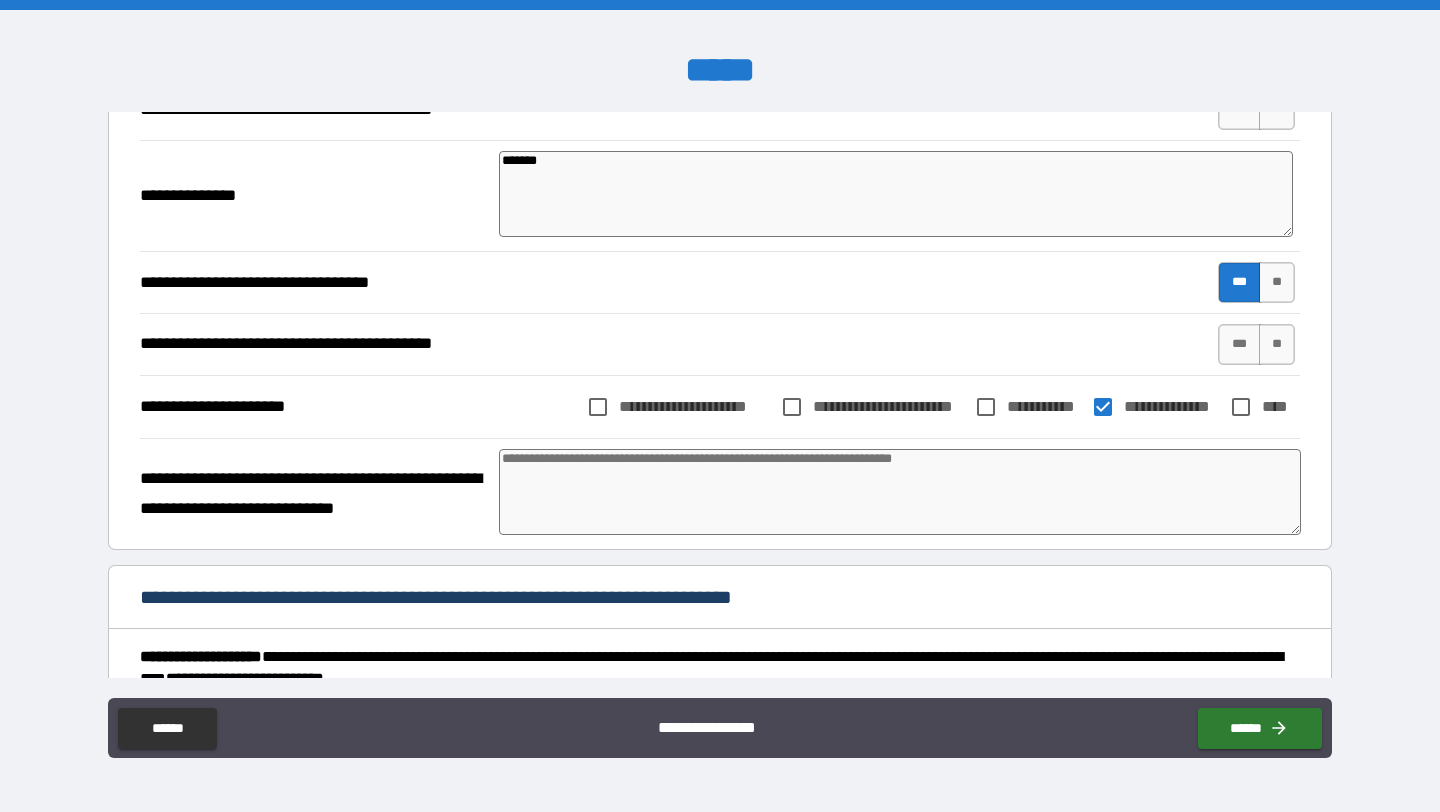 type on "*" 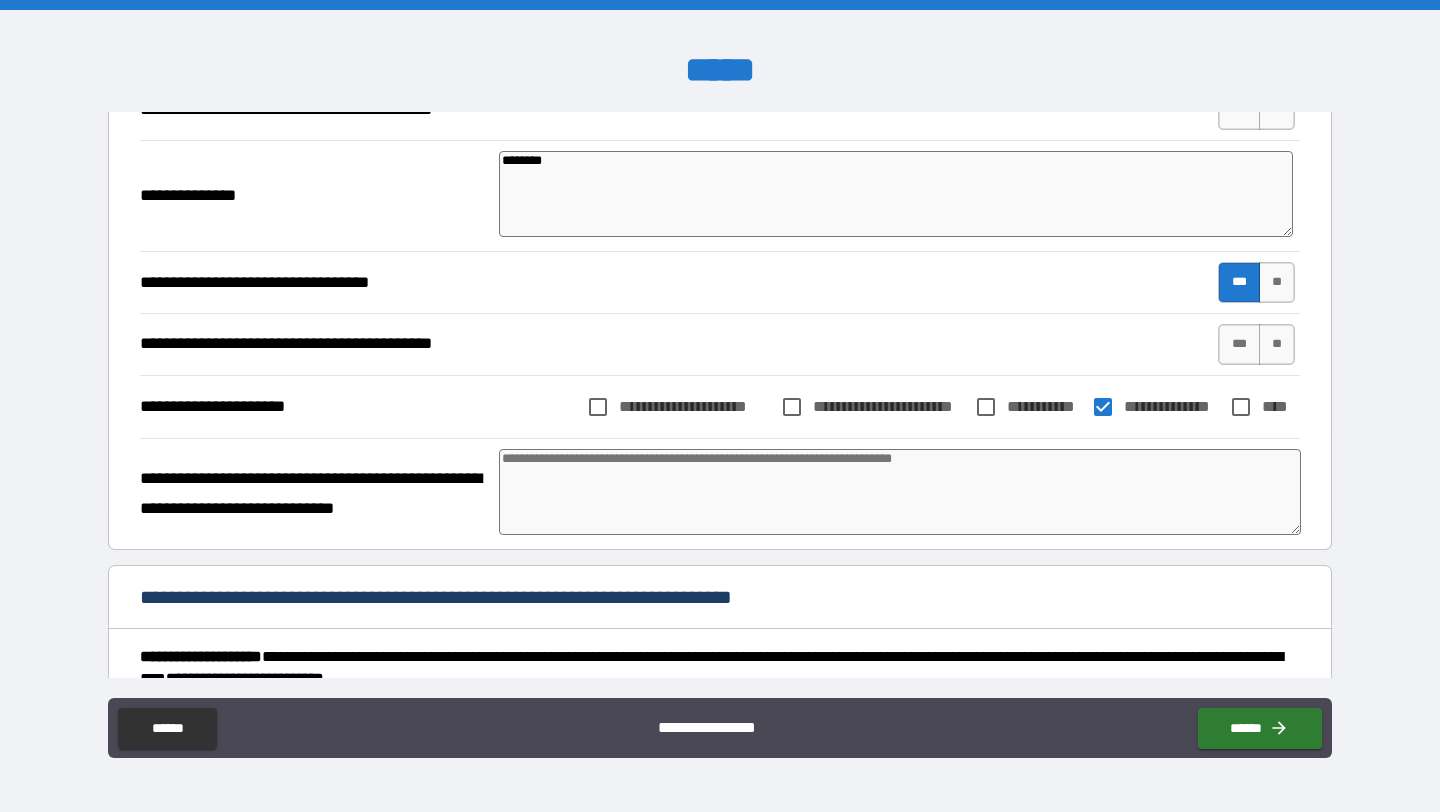 type on "*" 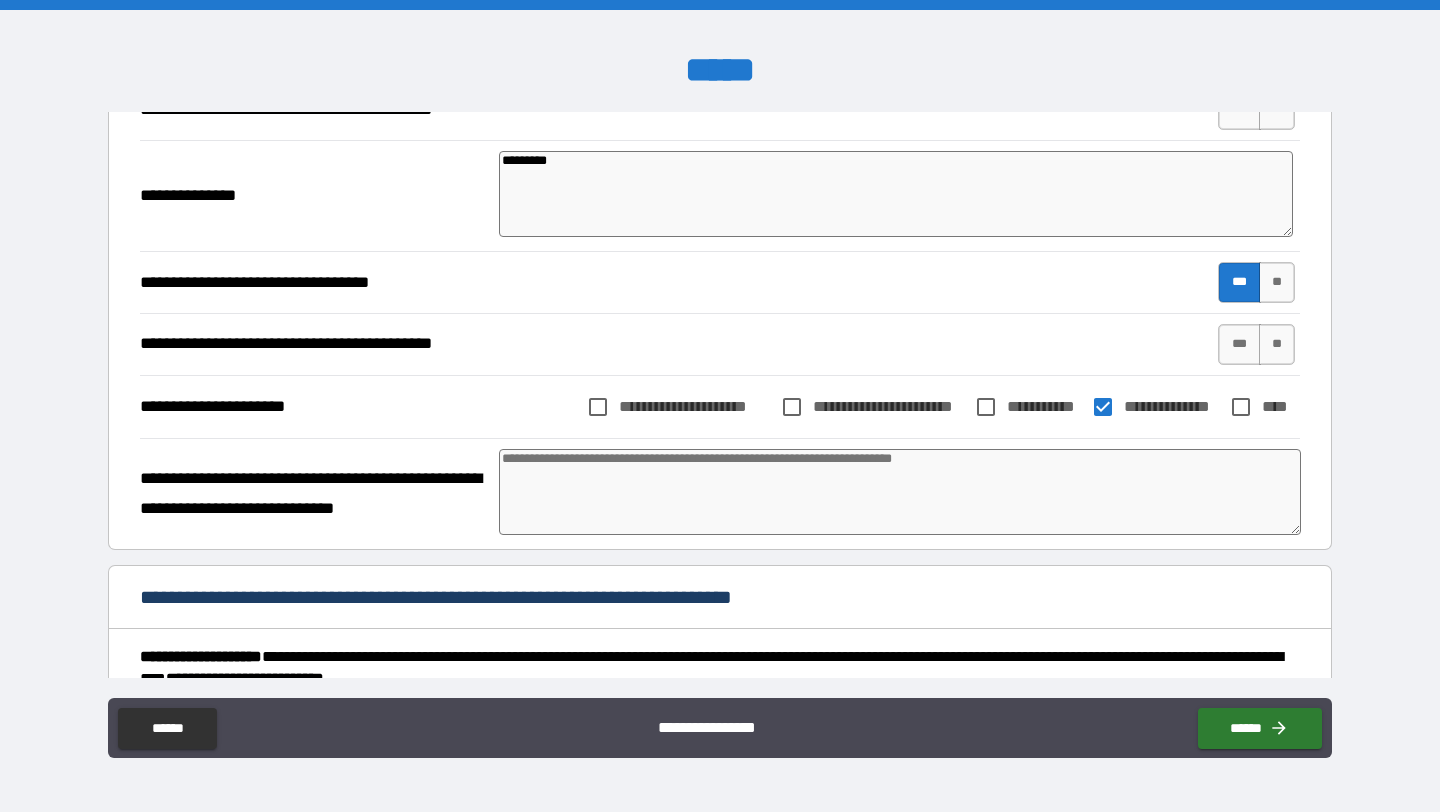 type on "*" 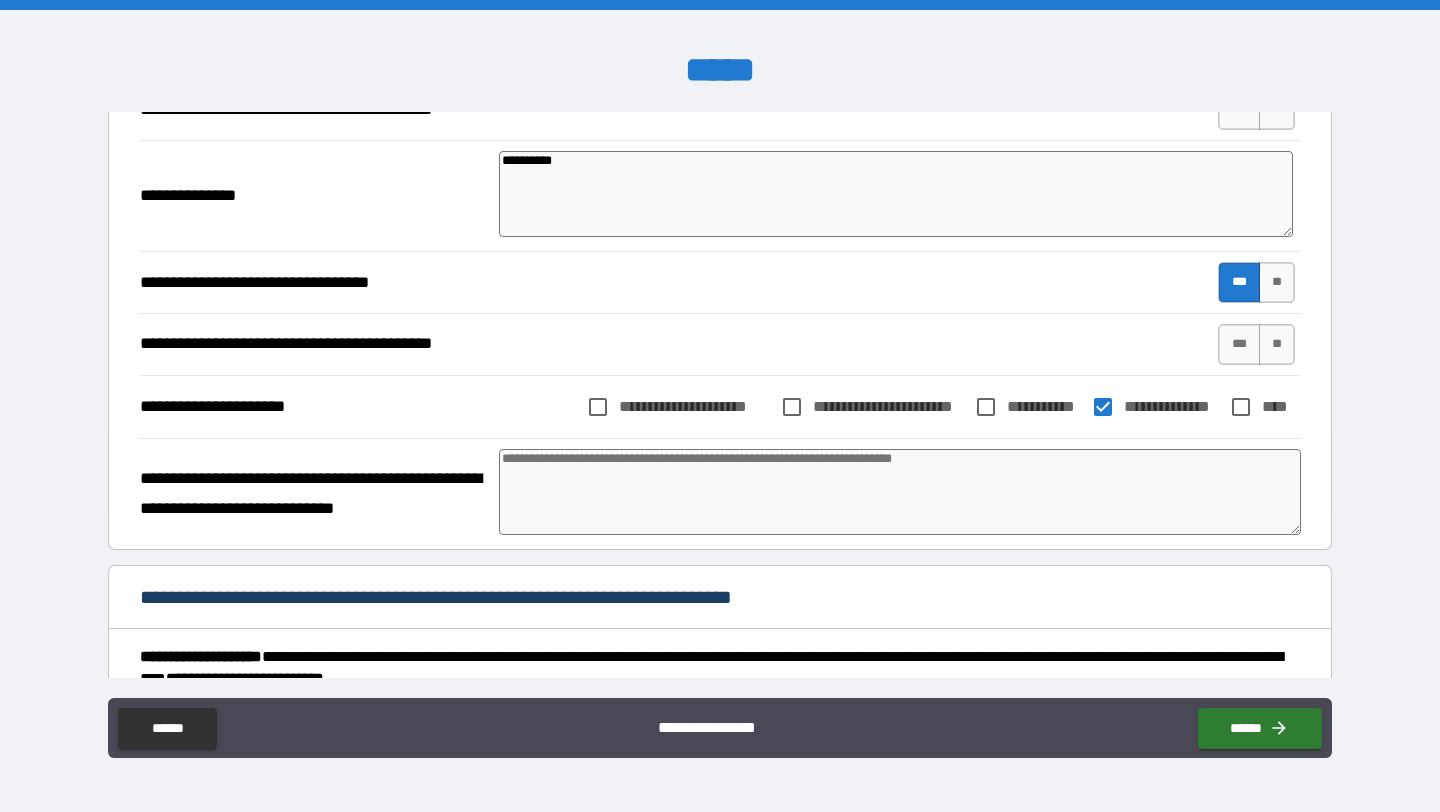 type on "*" 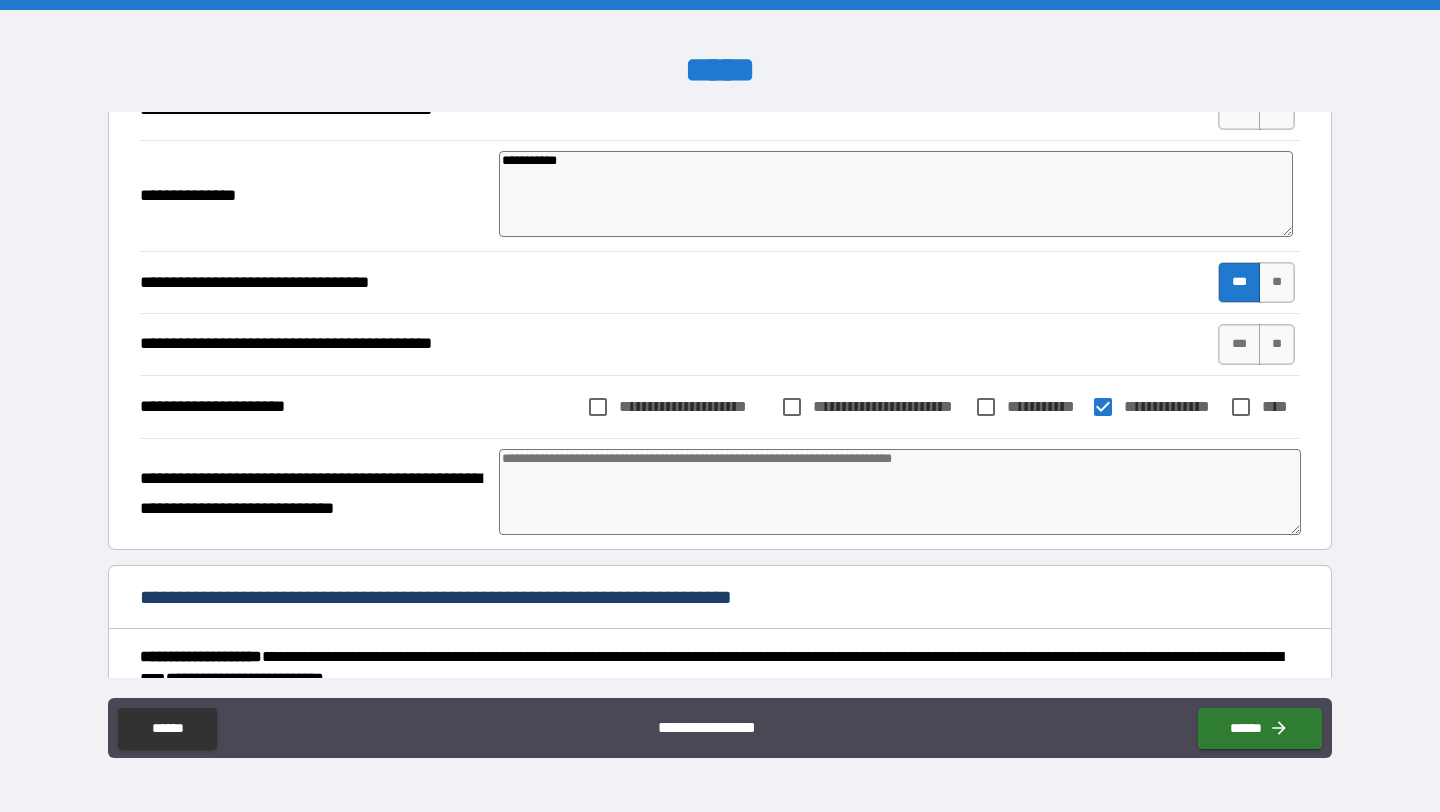 type on "*" 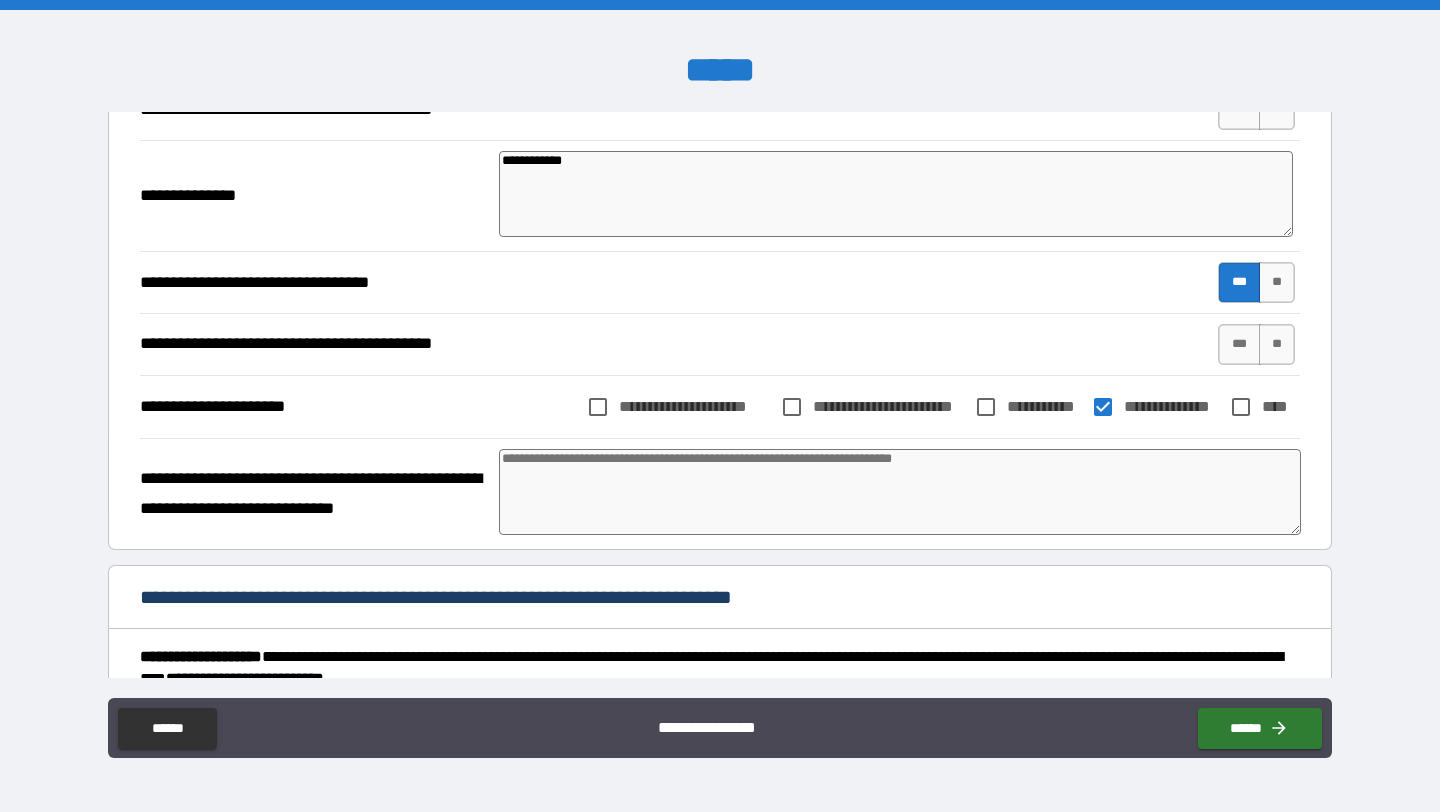 type on "*" 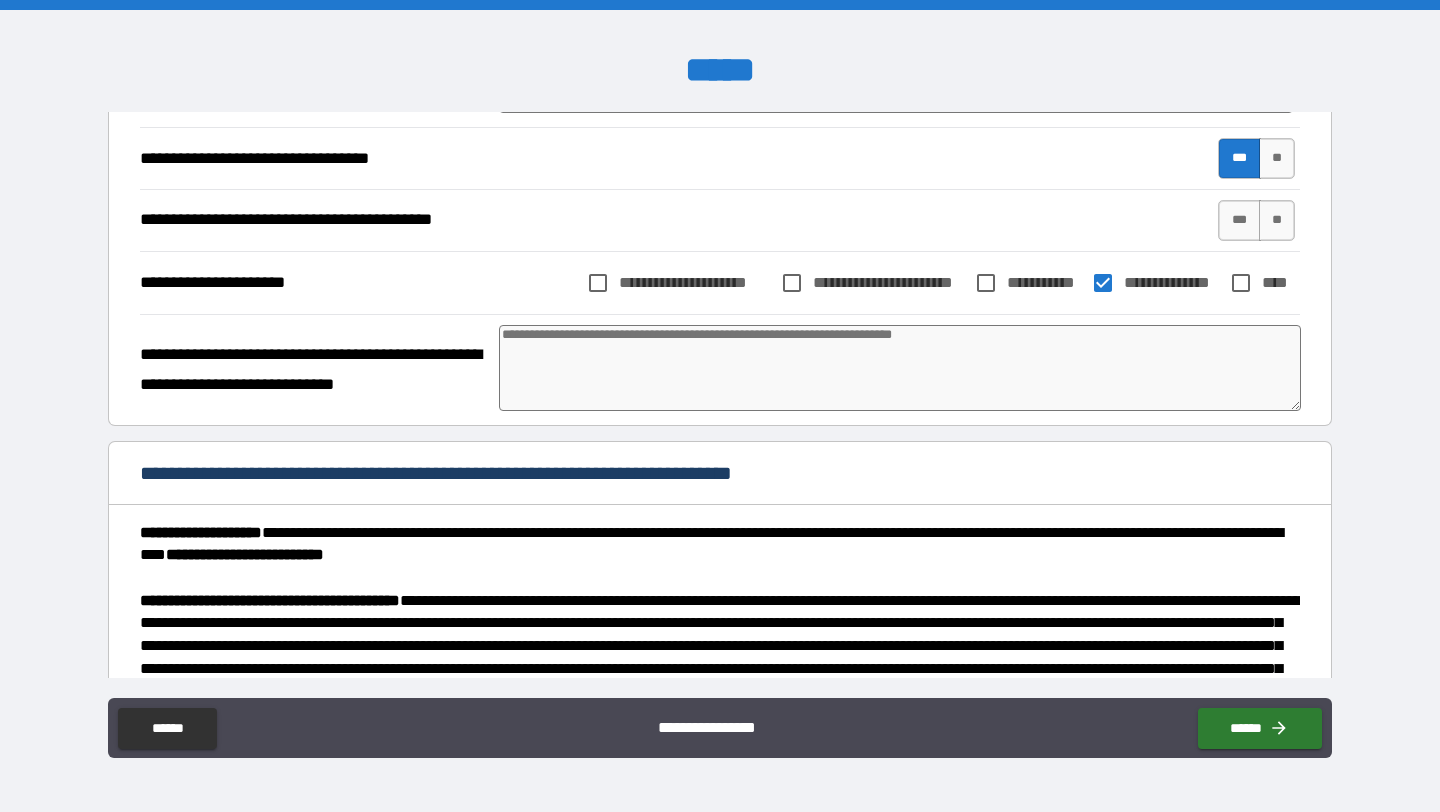 scroll, scrollTop: 1354, scrollLeft: 0, axis: vertical 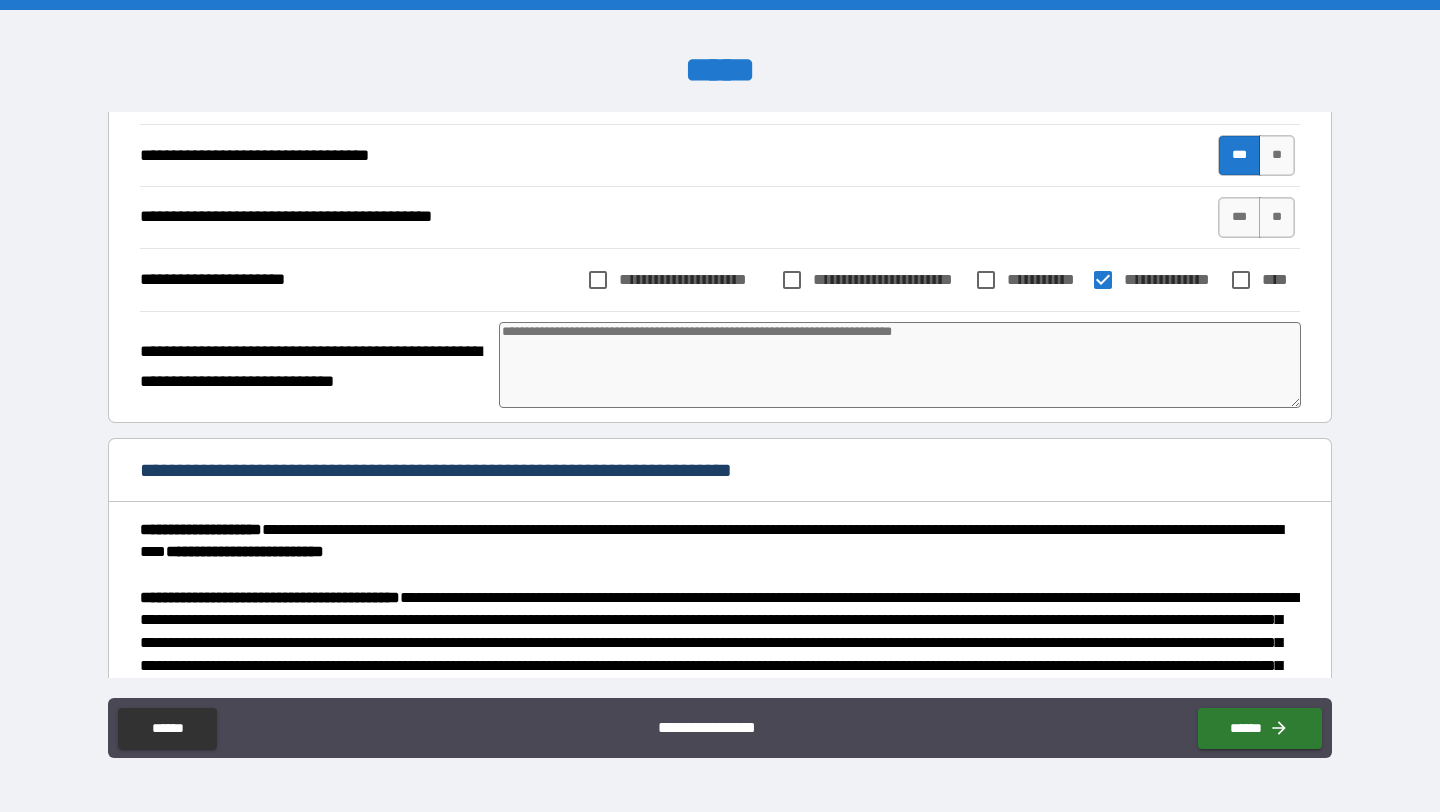 click at bounding box center (900, 365) 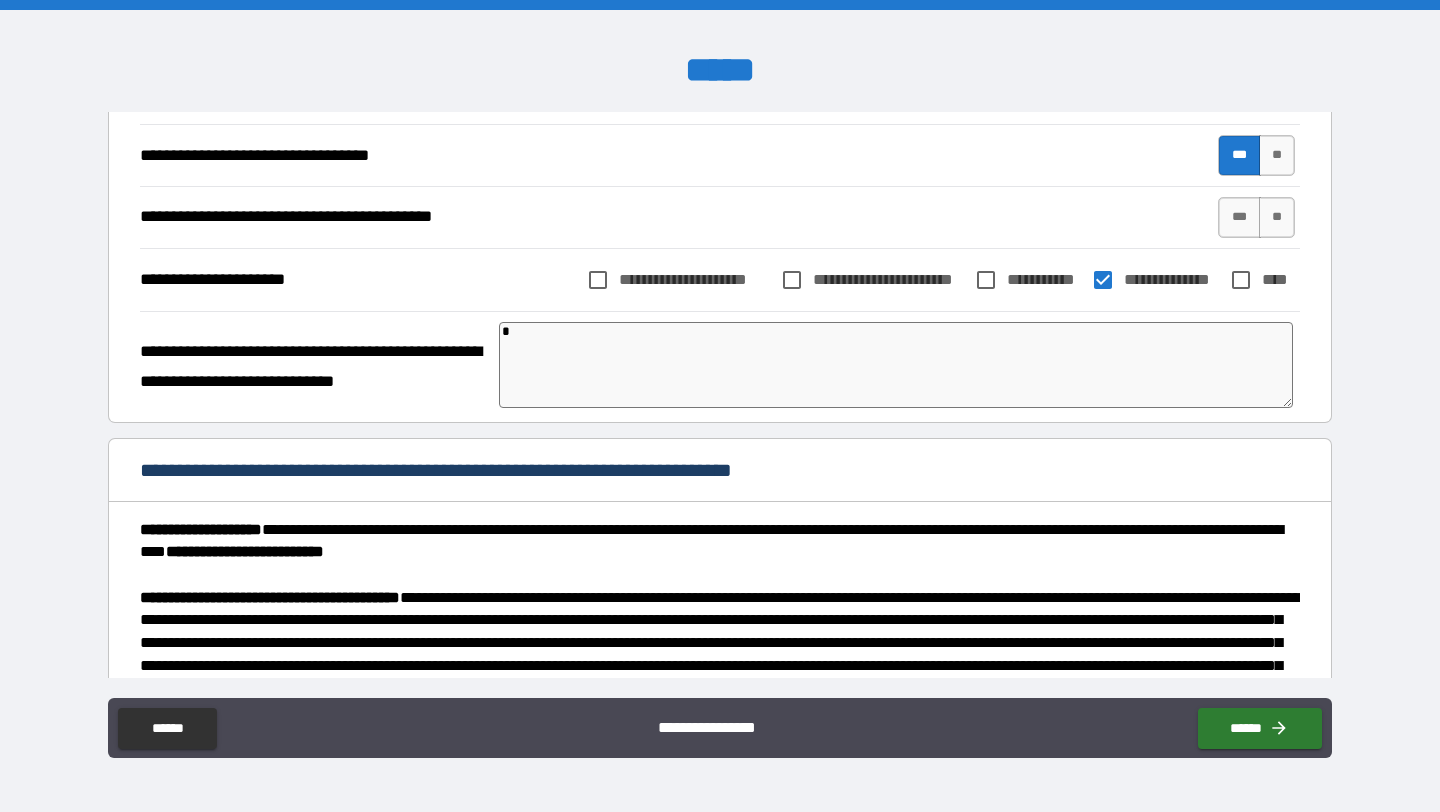 type on "*" 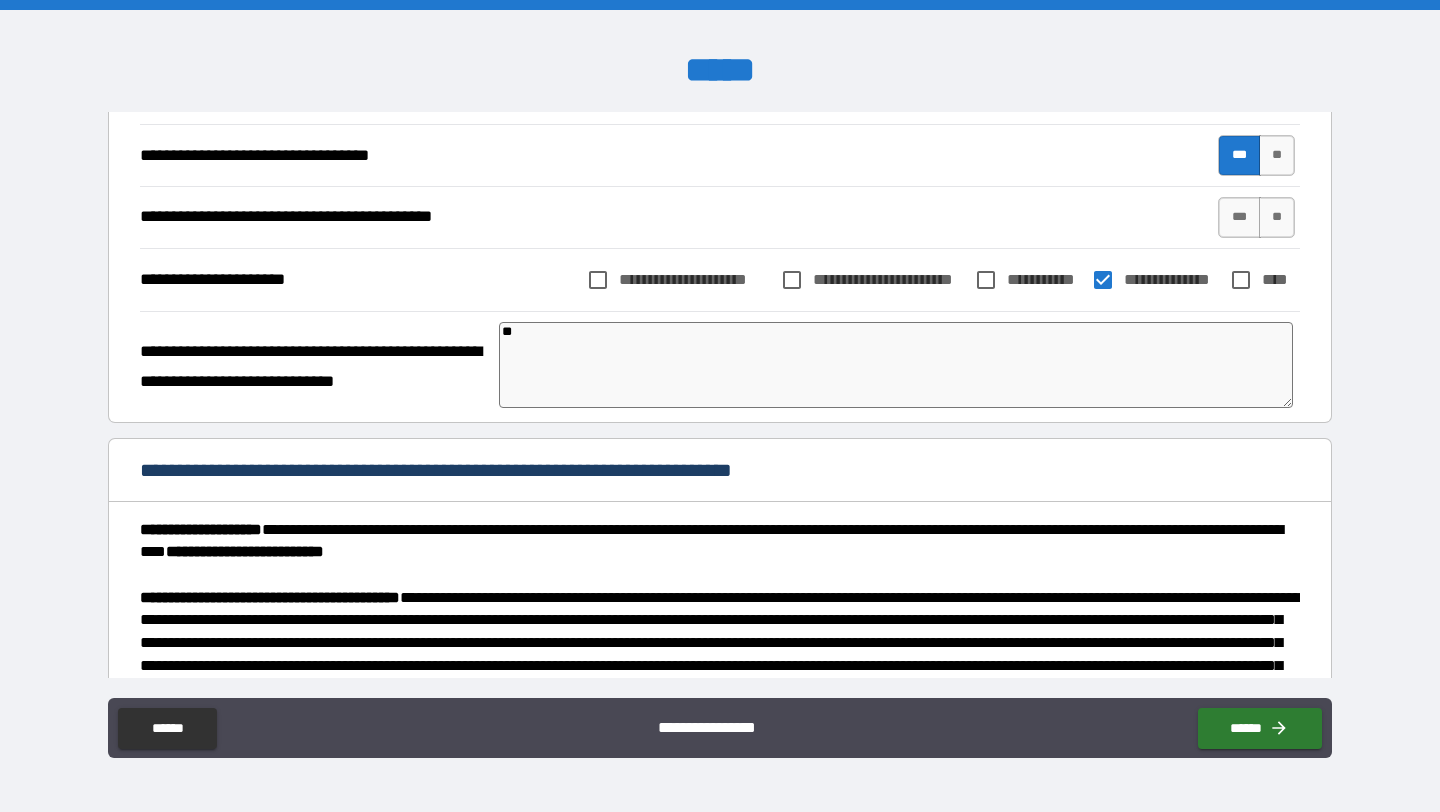 type 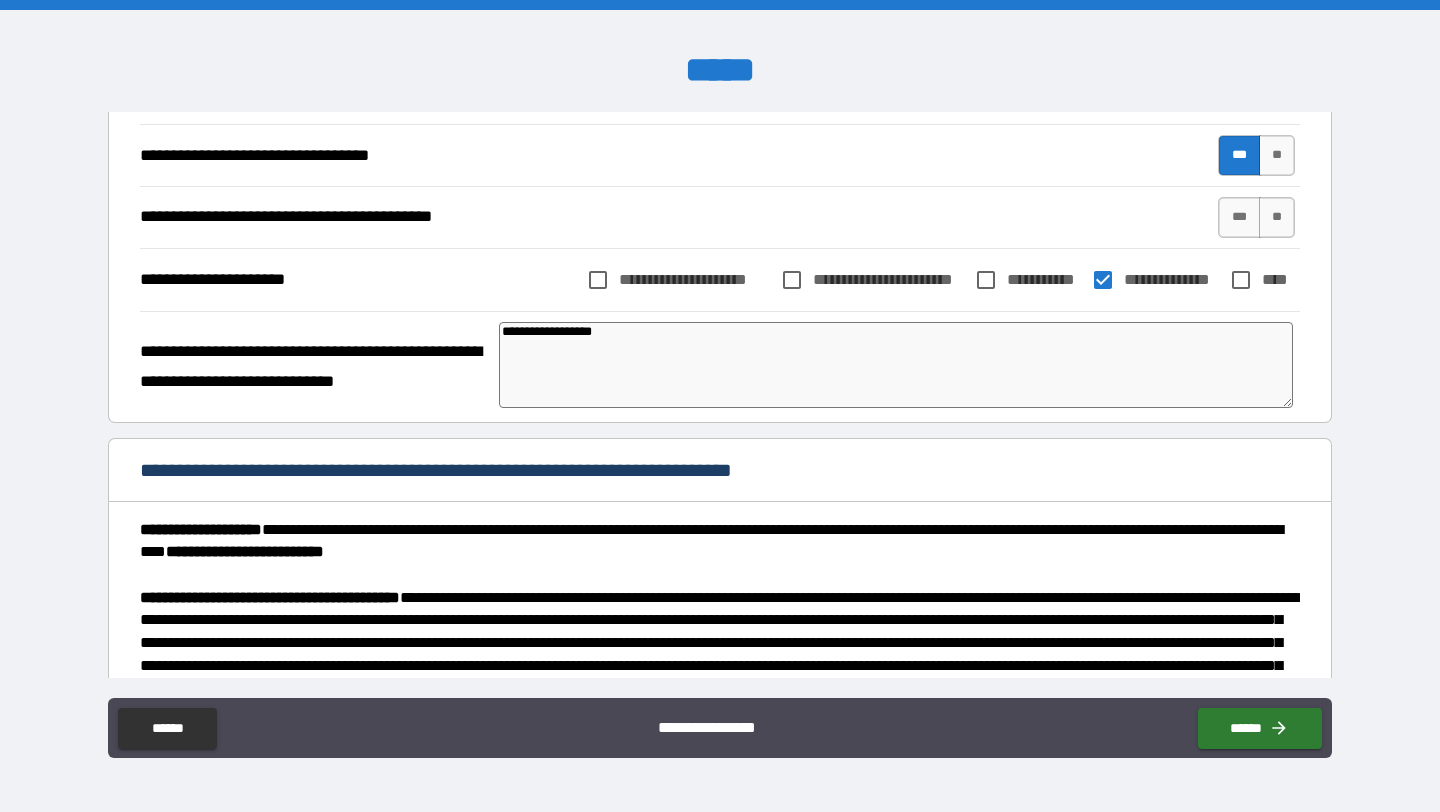 click on "**********" at bounding box center (529, 472) 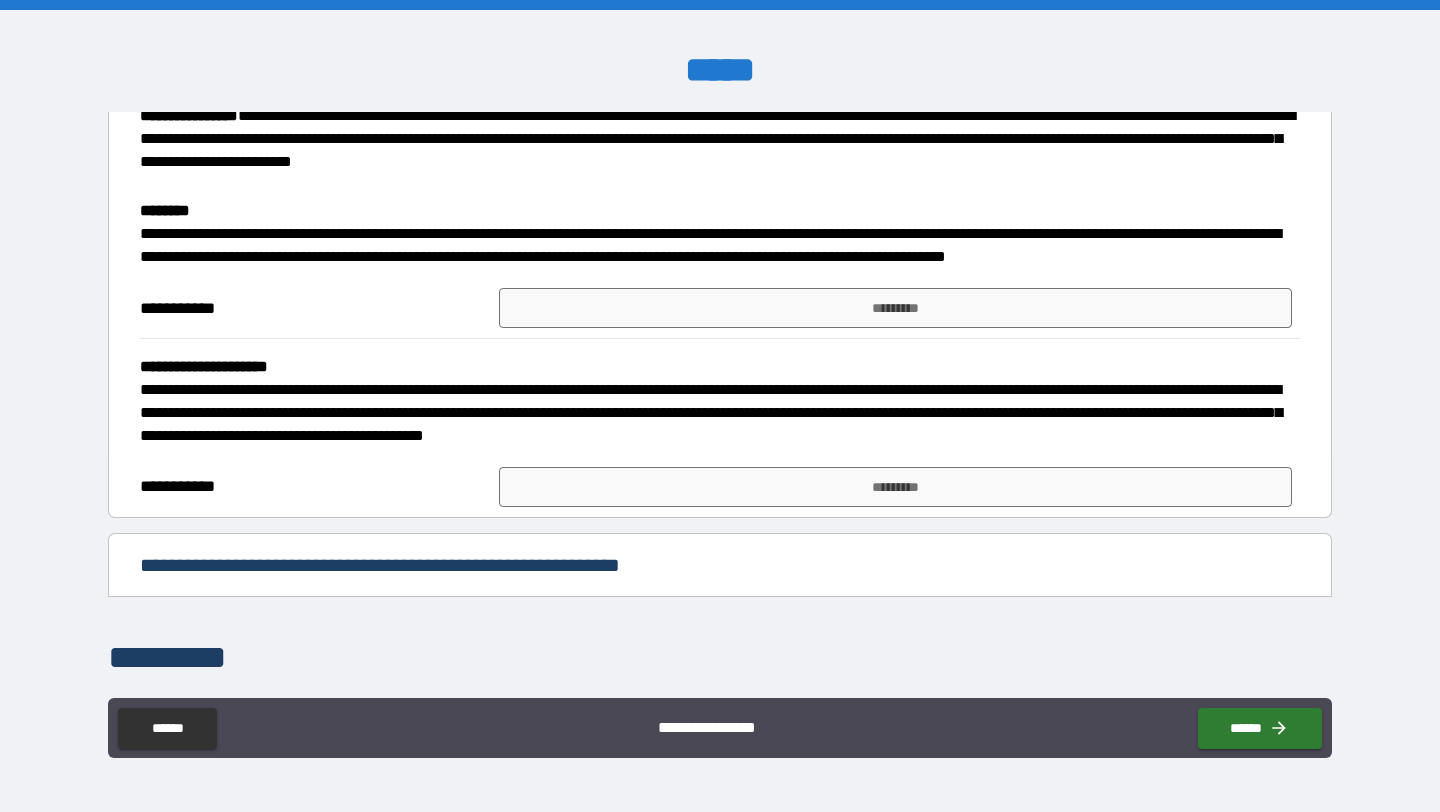 scroll, scrollTop: 2053, scrollLeft: 0, axis: vertical 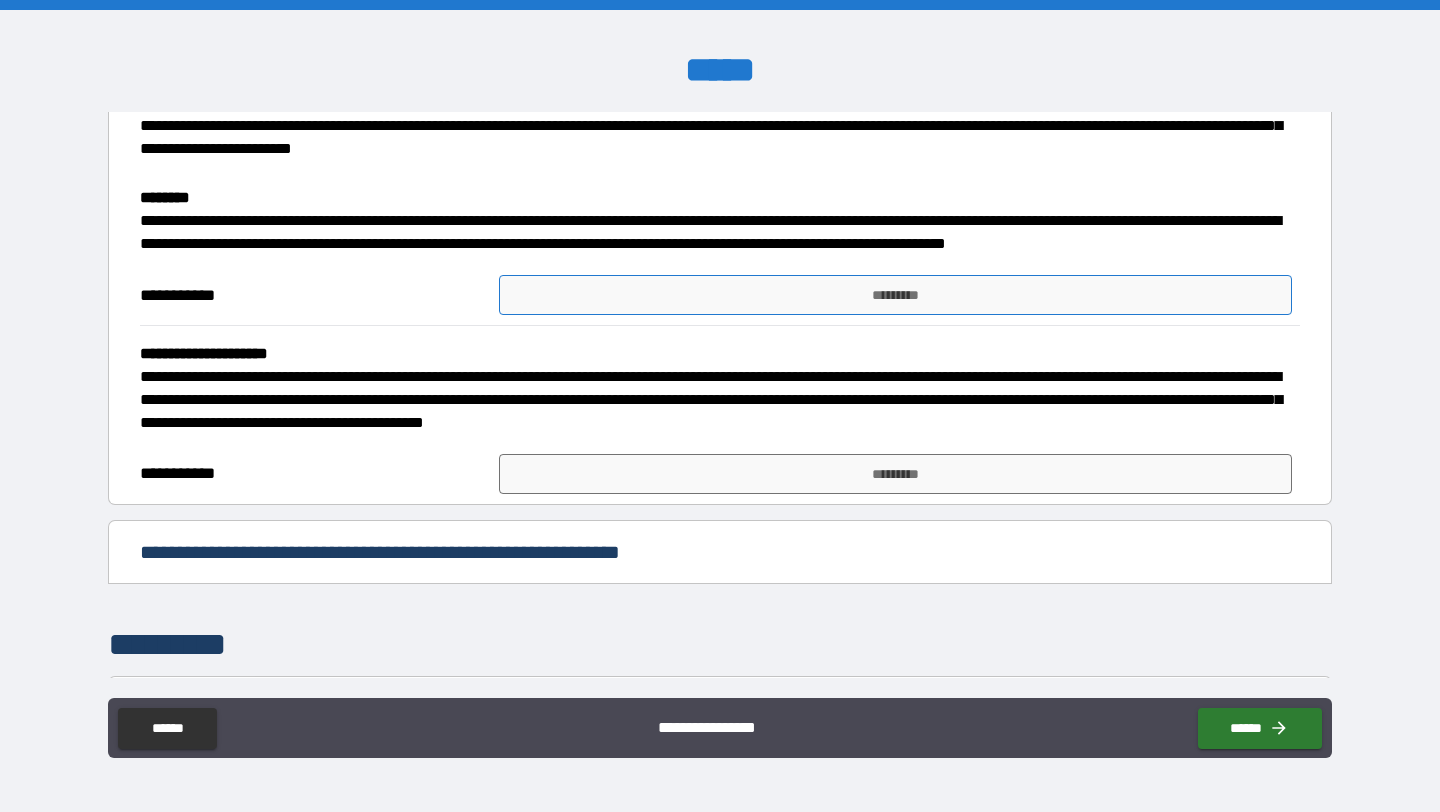 click on "*********" at bounding box center (895, 295) 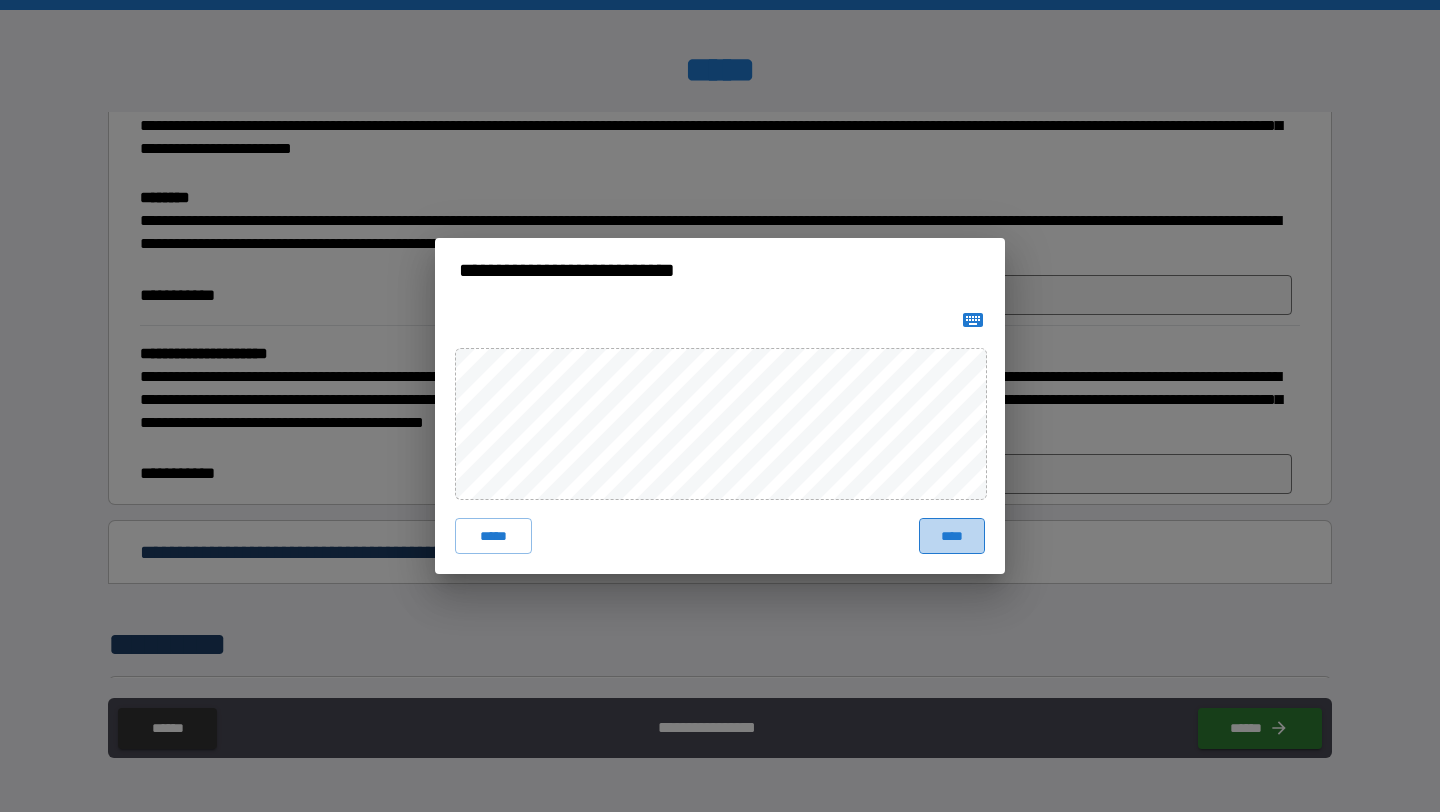 click on "****" at bounding box center [952, 536] 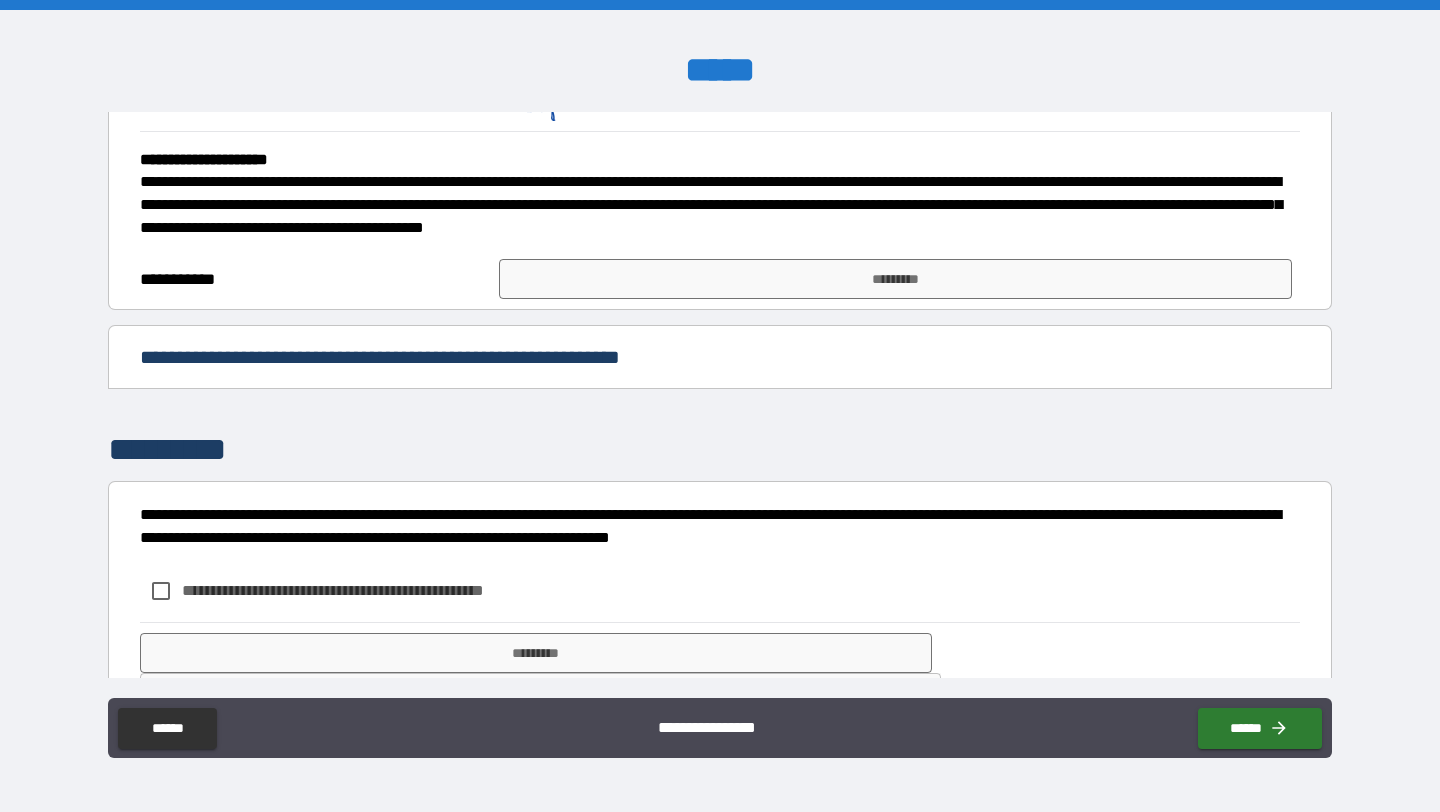 scroll, scrollTop: 2376, scrollLeft: 0, axis: vertical 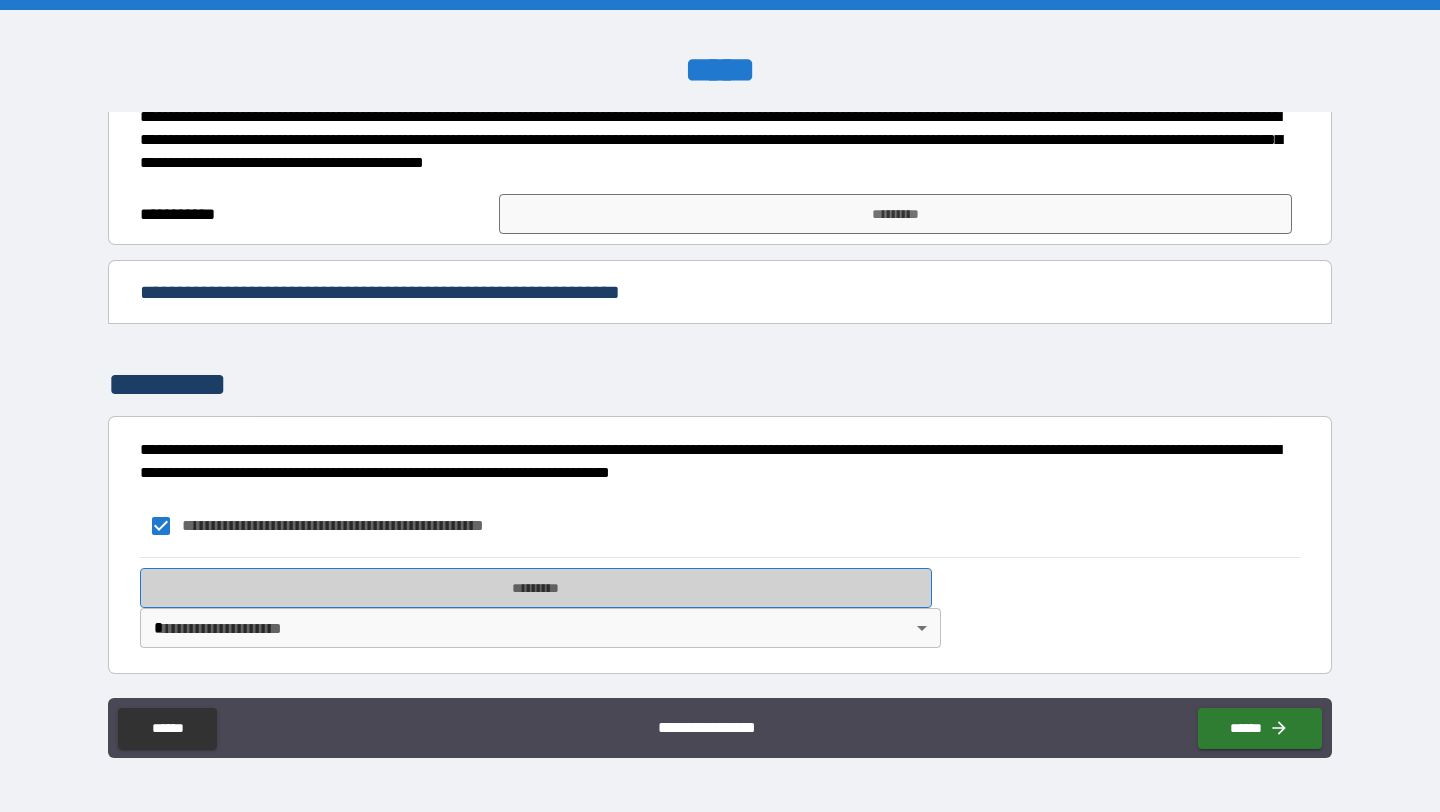 click on "*********" at bounding box center [536, 588] 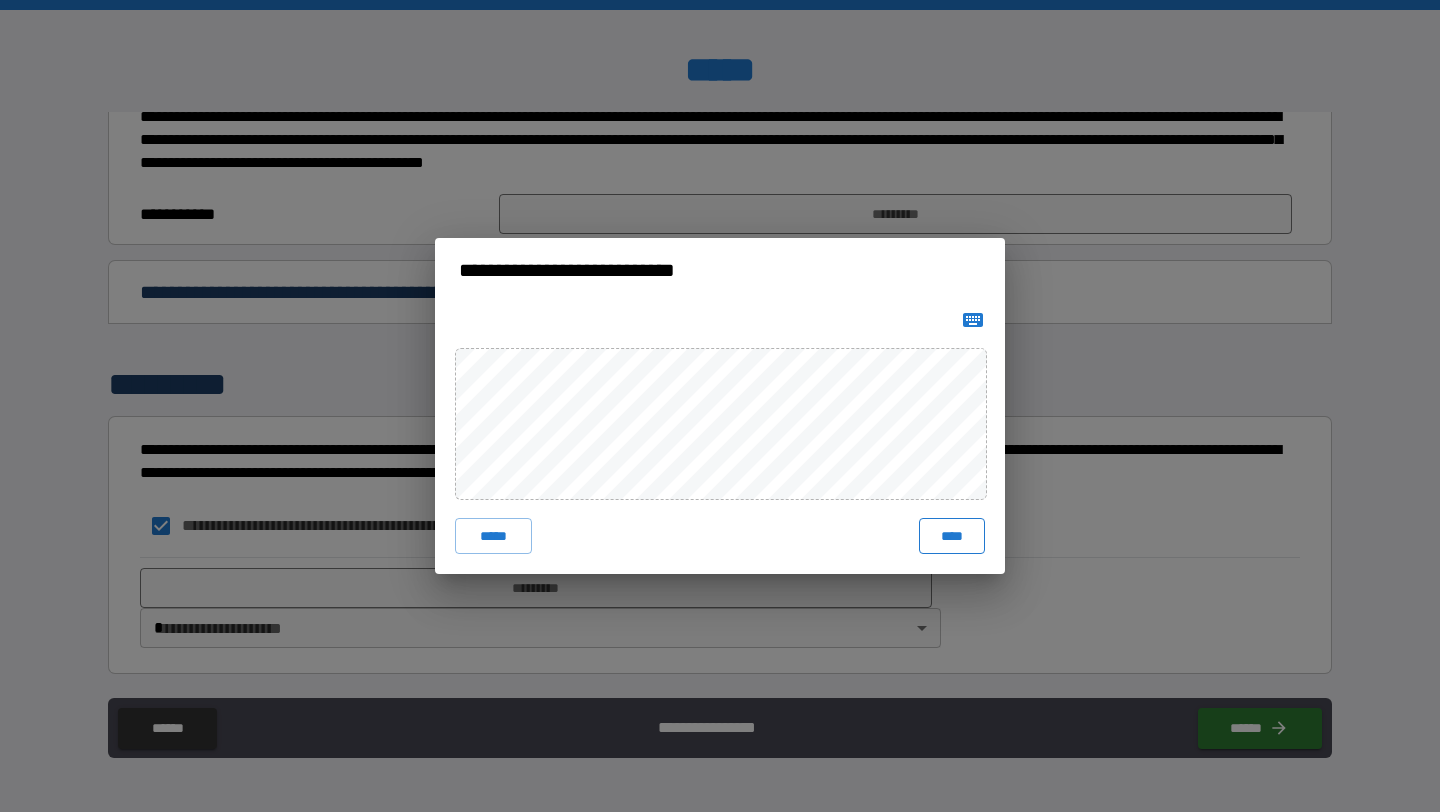 click on "****" at bounding box center (952, 536) 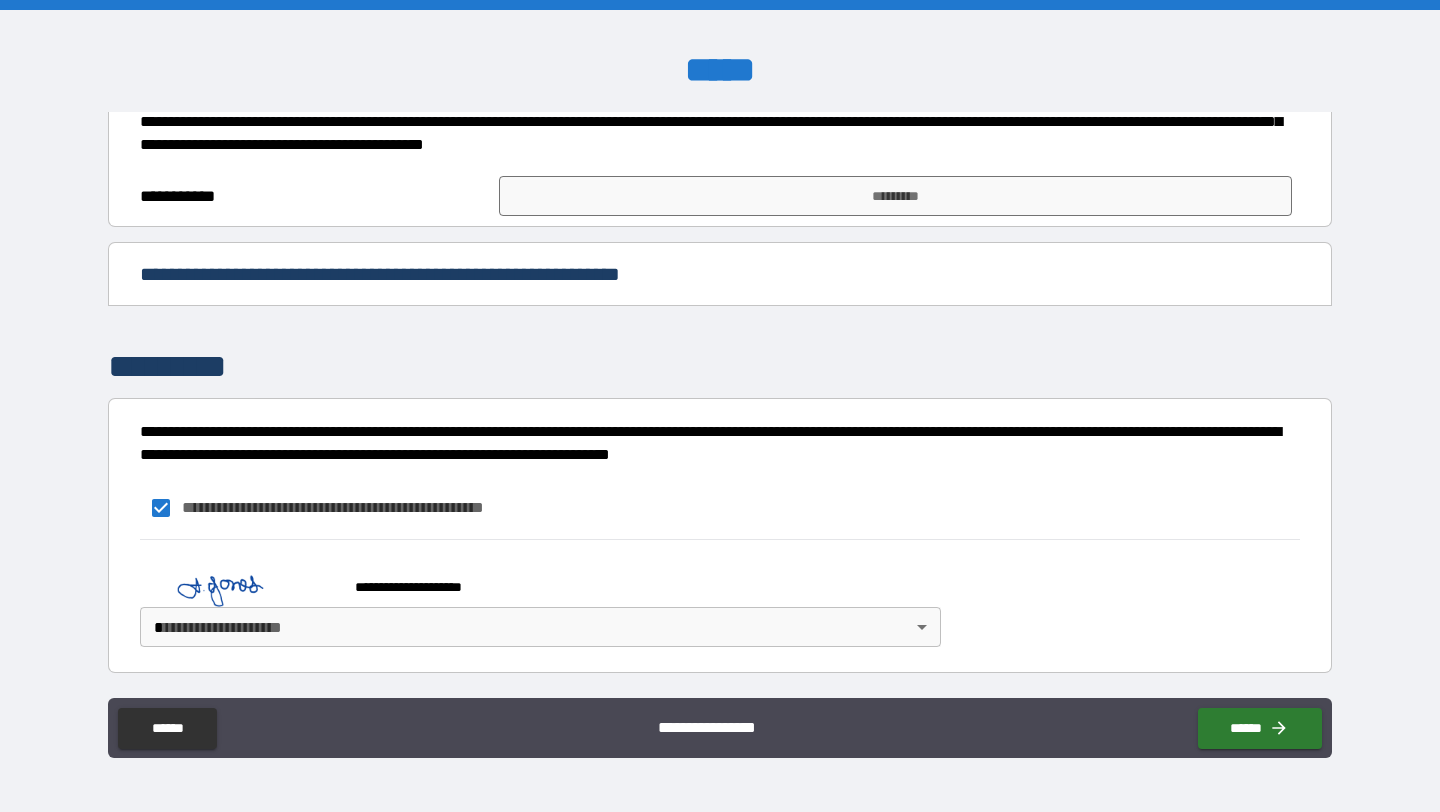 scroll, scrollTop: 2393, scrollLeft: 0, axis: vertical 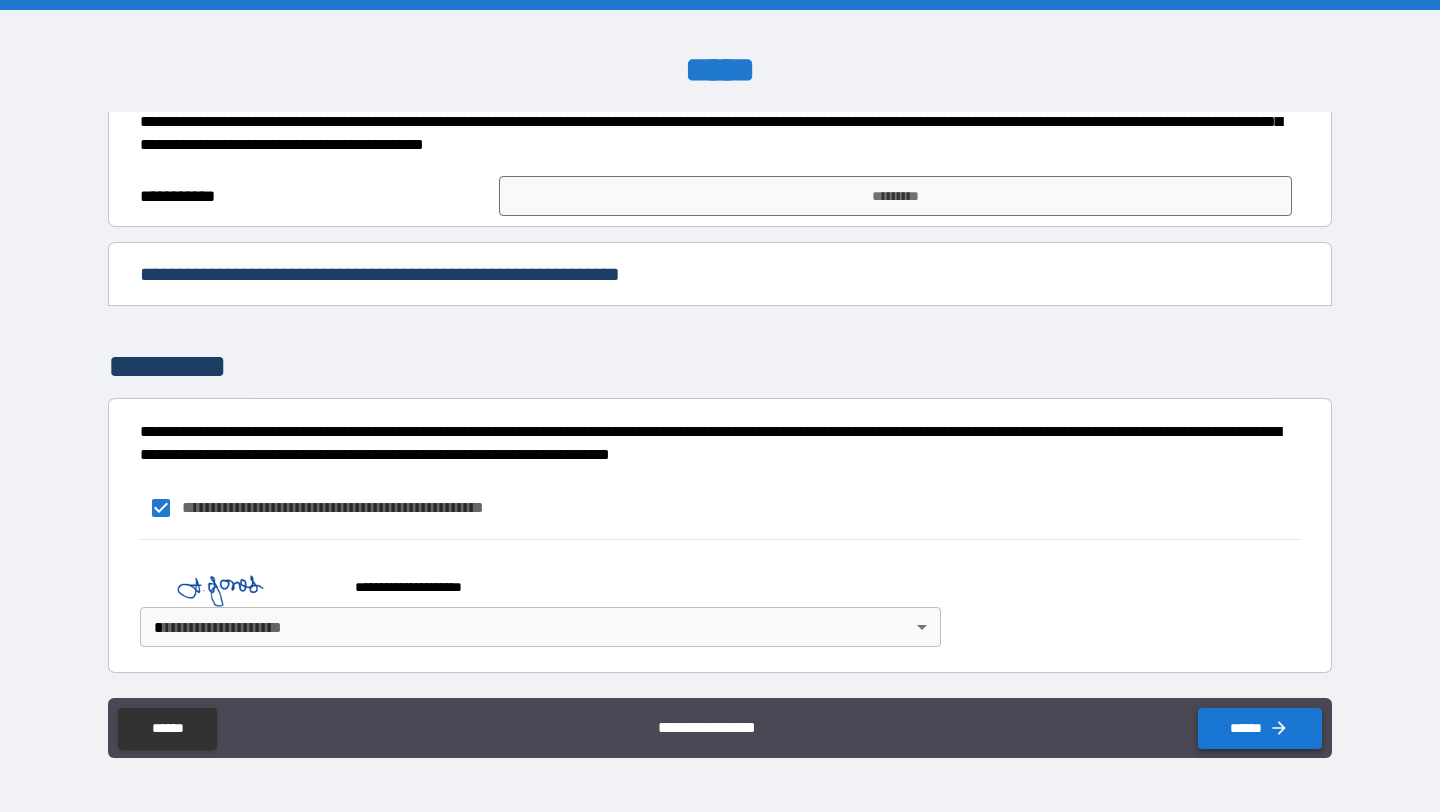 click on "******" at bounding box center [1260, 728] 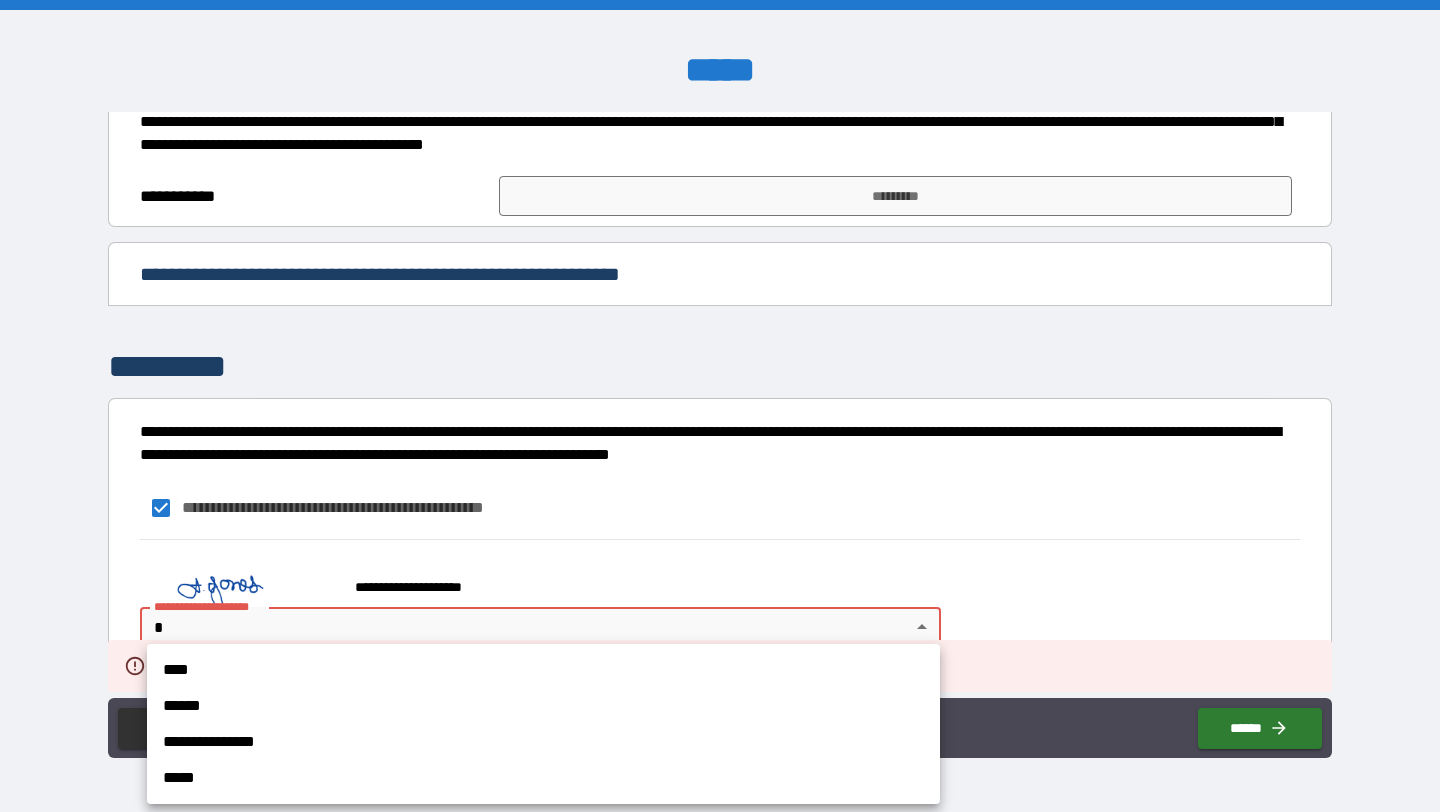 click on "**********" at bounding box center [720, 406] 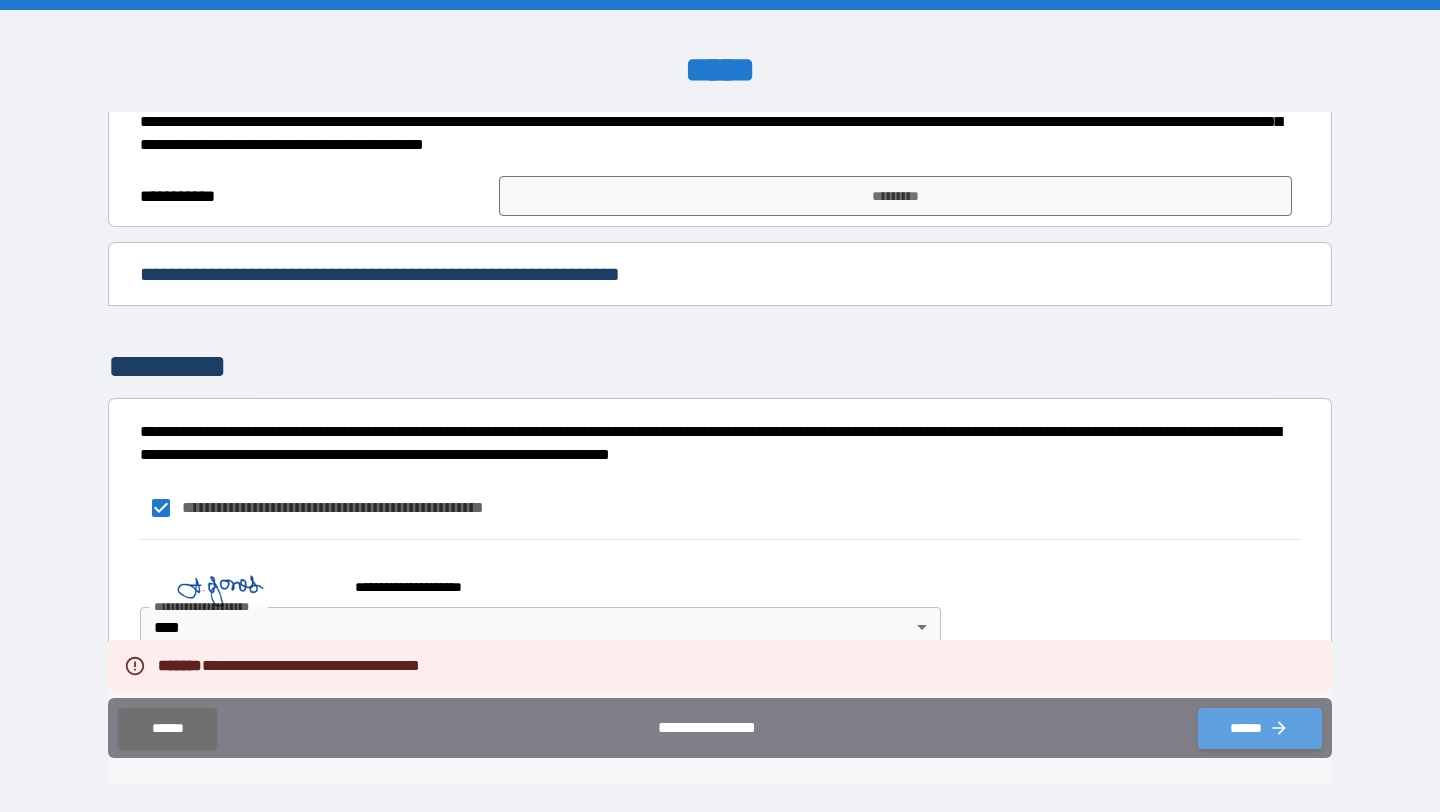 click on "******" at bounding box center [1260, 728] 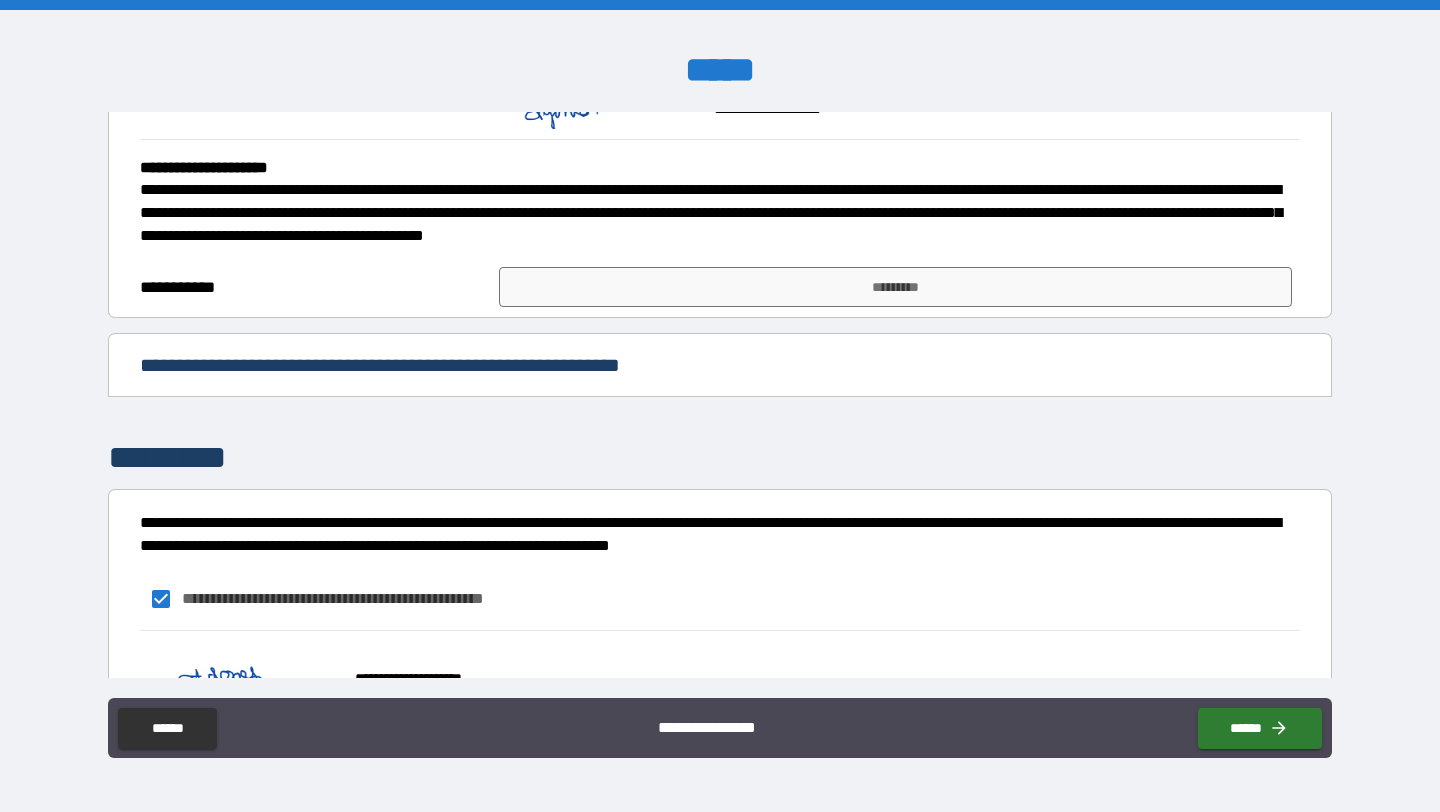 scroll, scrollTop: 2393, scrollLeft: 0, axis: vertical 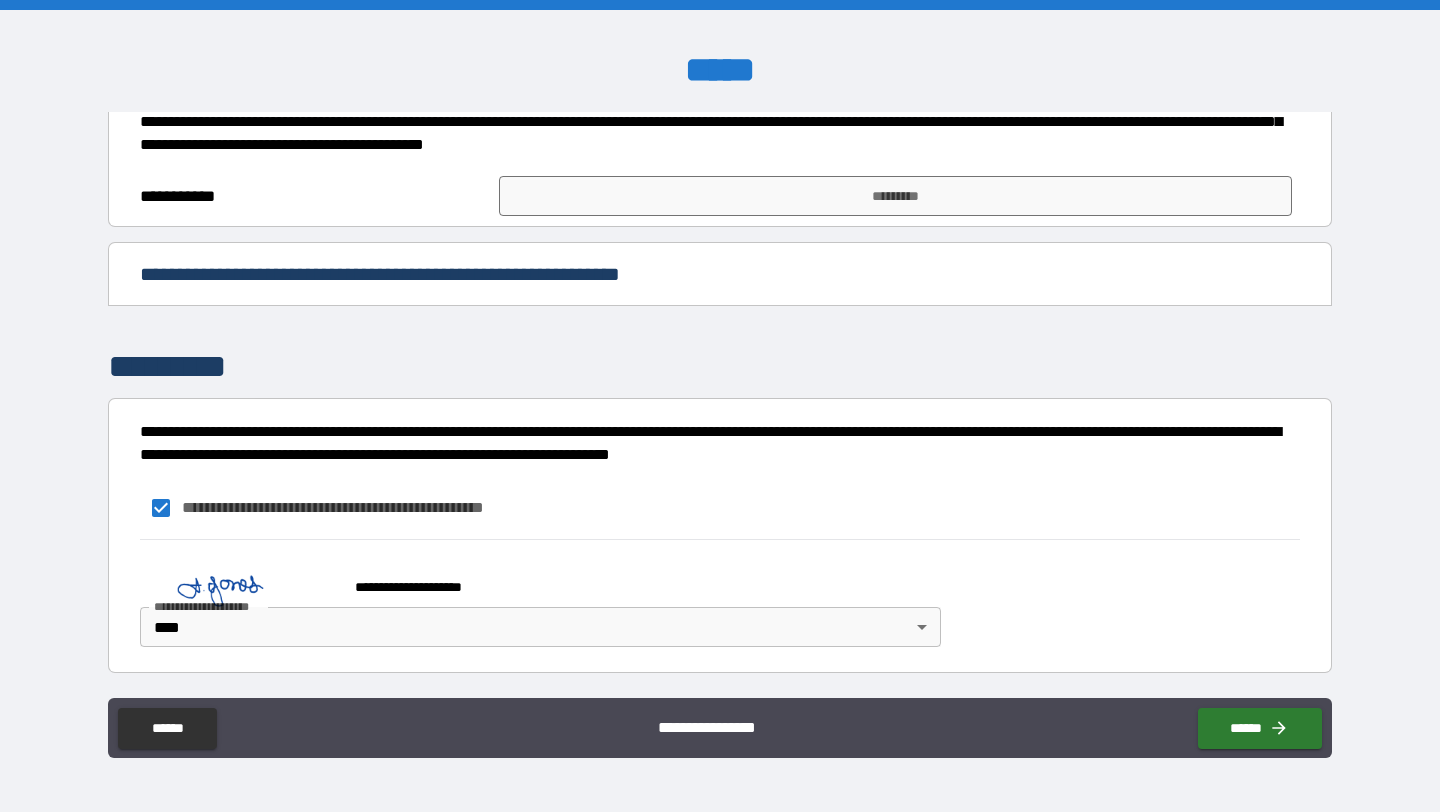 click on "**********" at bounding box center (720, 598) 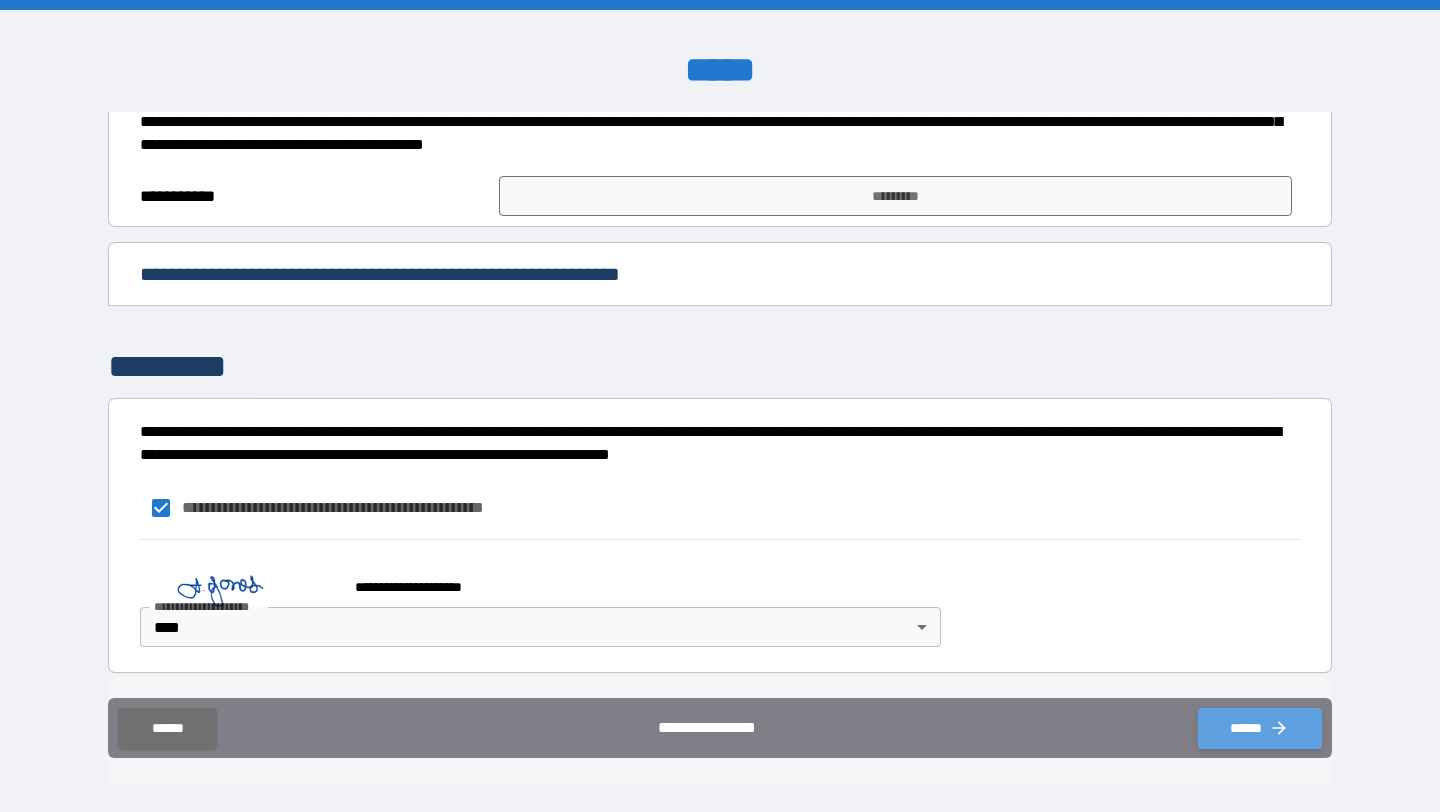 click on "******" at bounding box center [1260, 728] 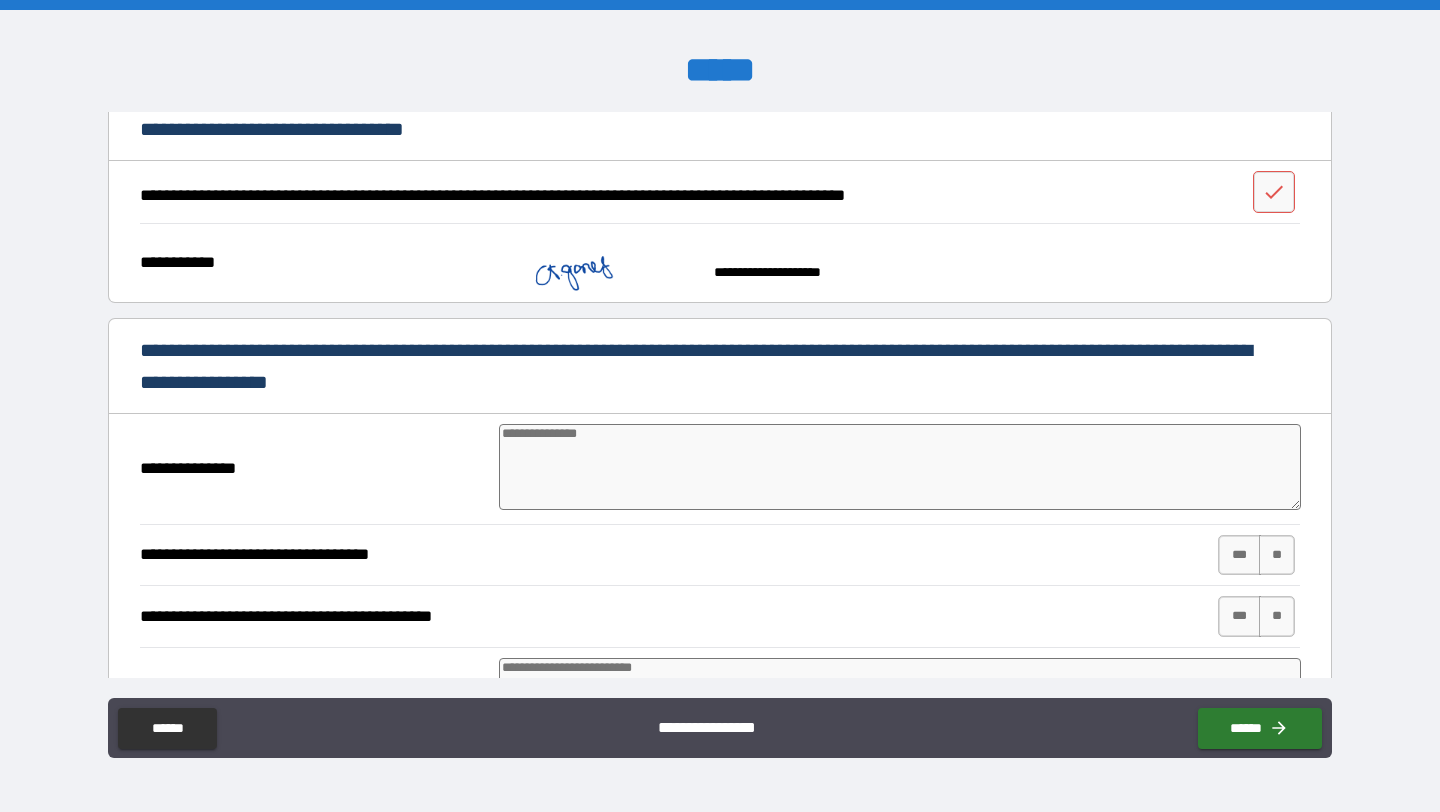 scroll, scrollTop: 0, scrollLeft: 0, axis: both 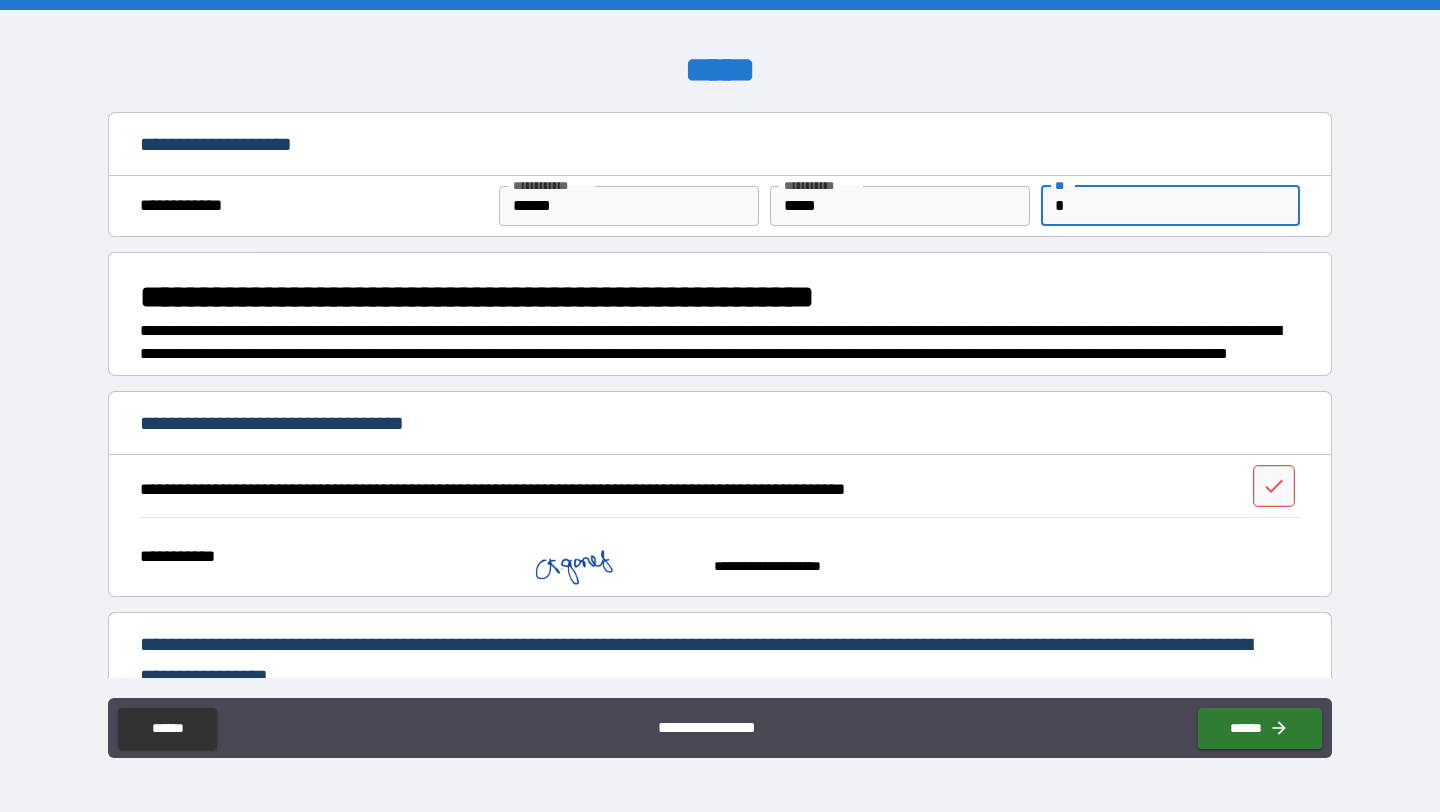 click on "*" at bounding box center (1170, 206) 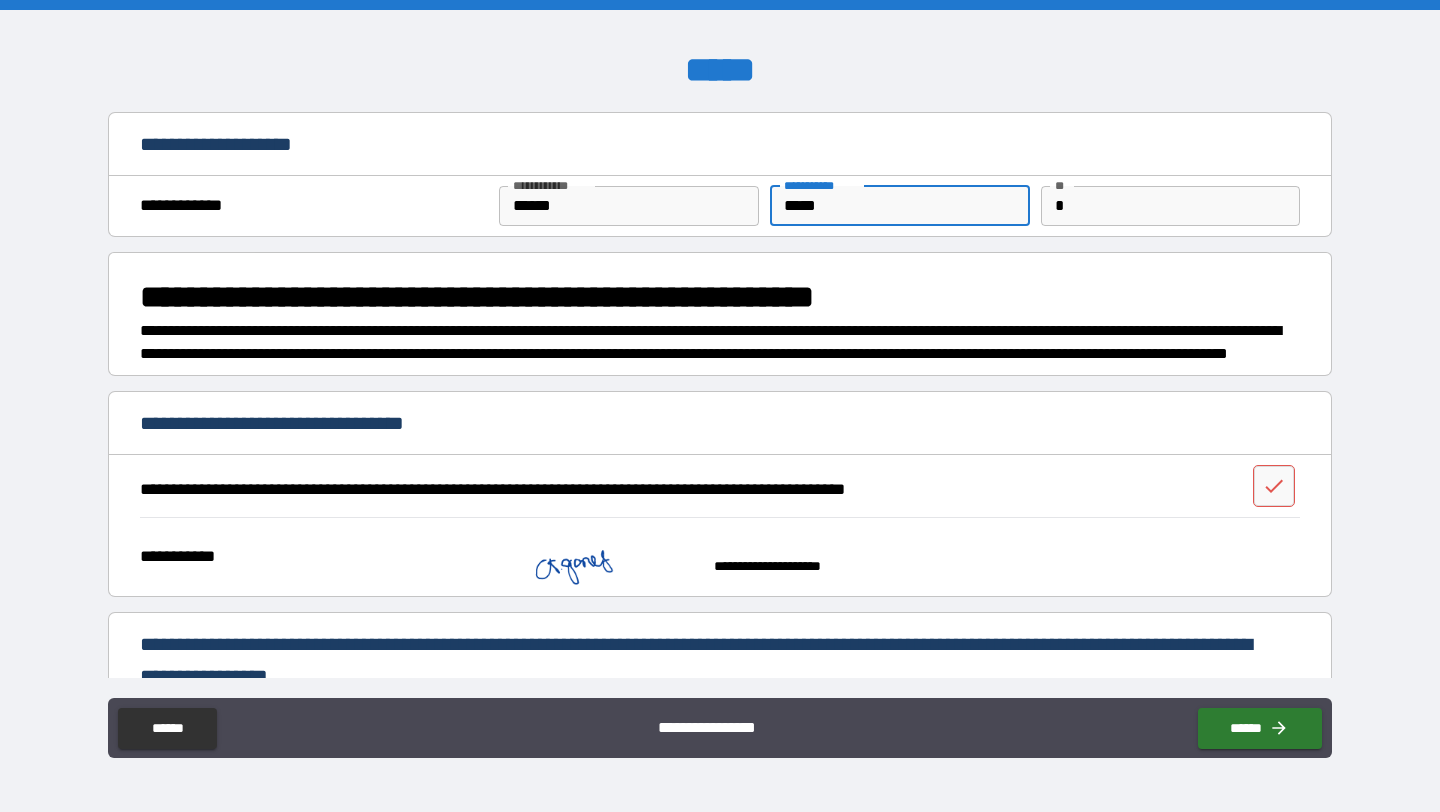 click on "*****" at bounding box center (899, 206) 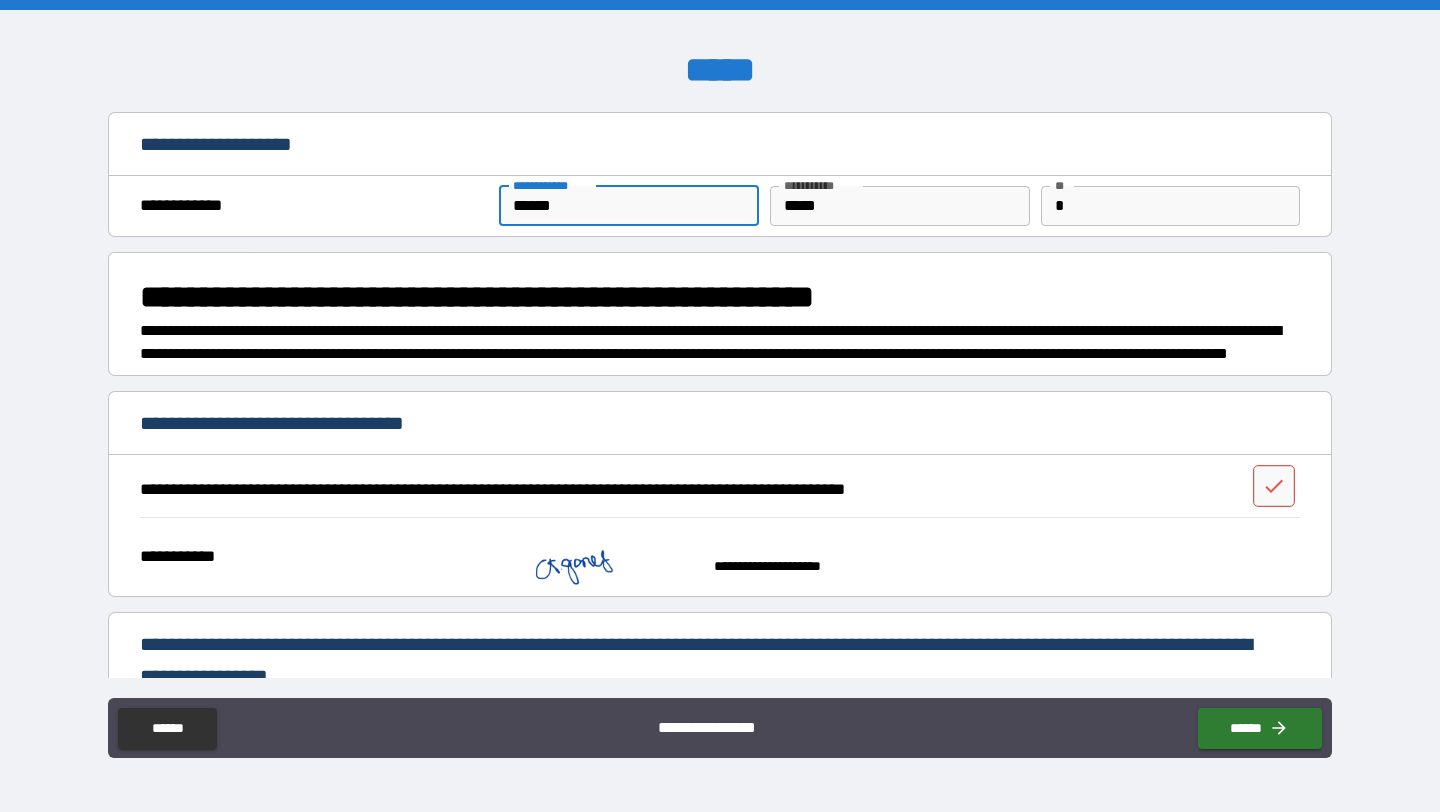 click on "******" at bounding box center (628, 206) 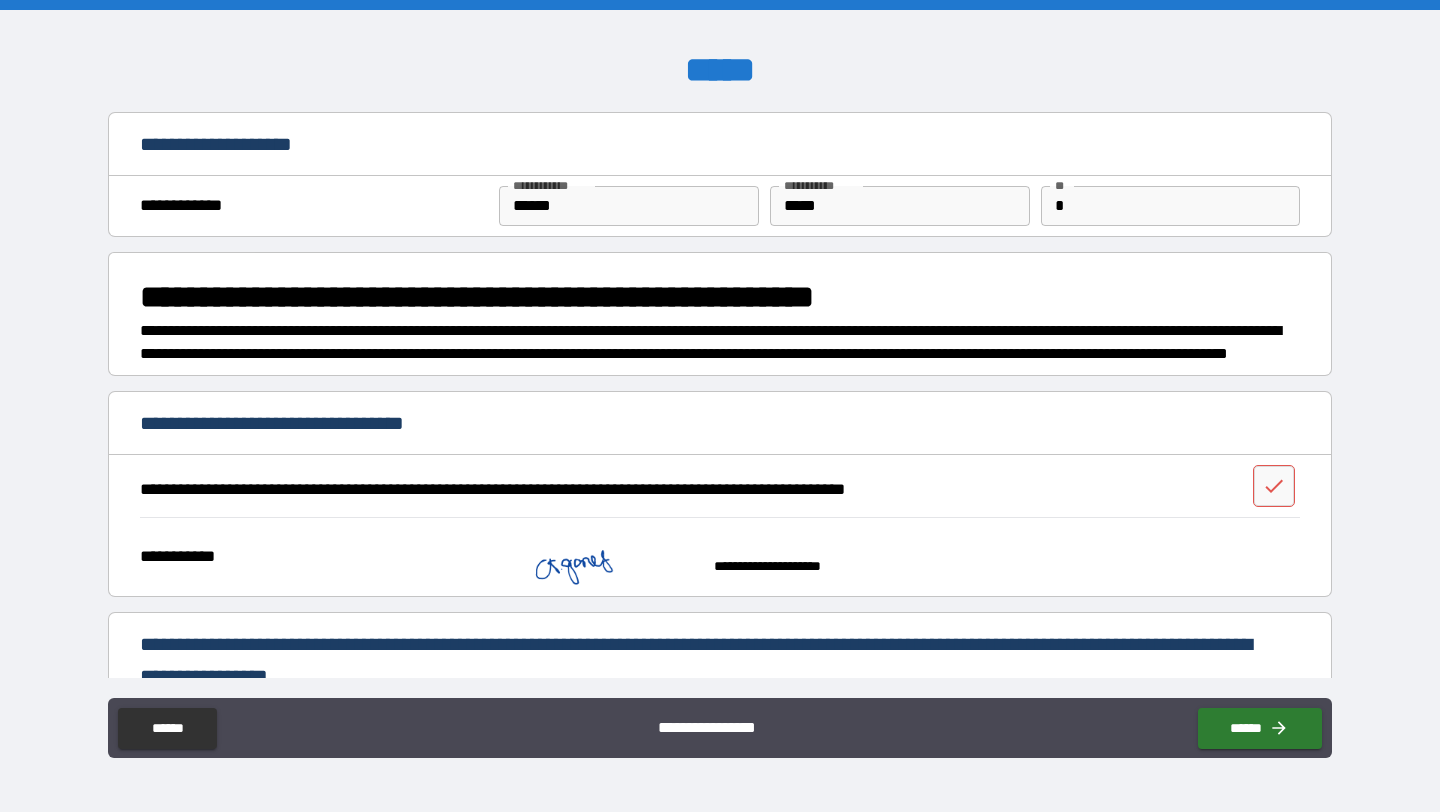 click on "**********" at bounding box center (714, 297) 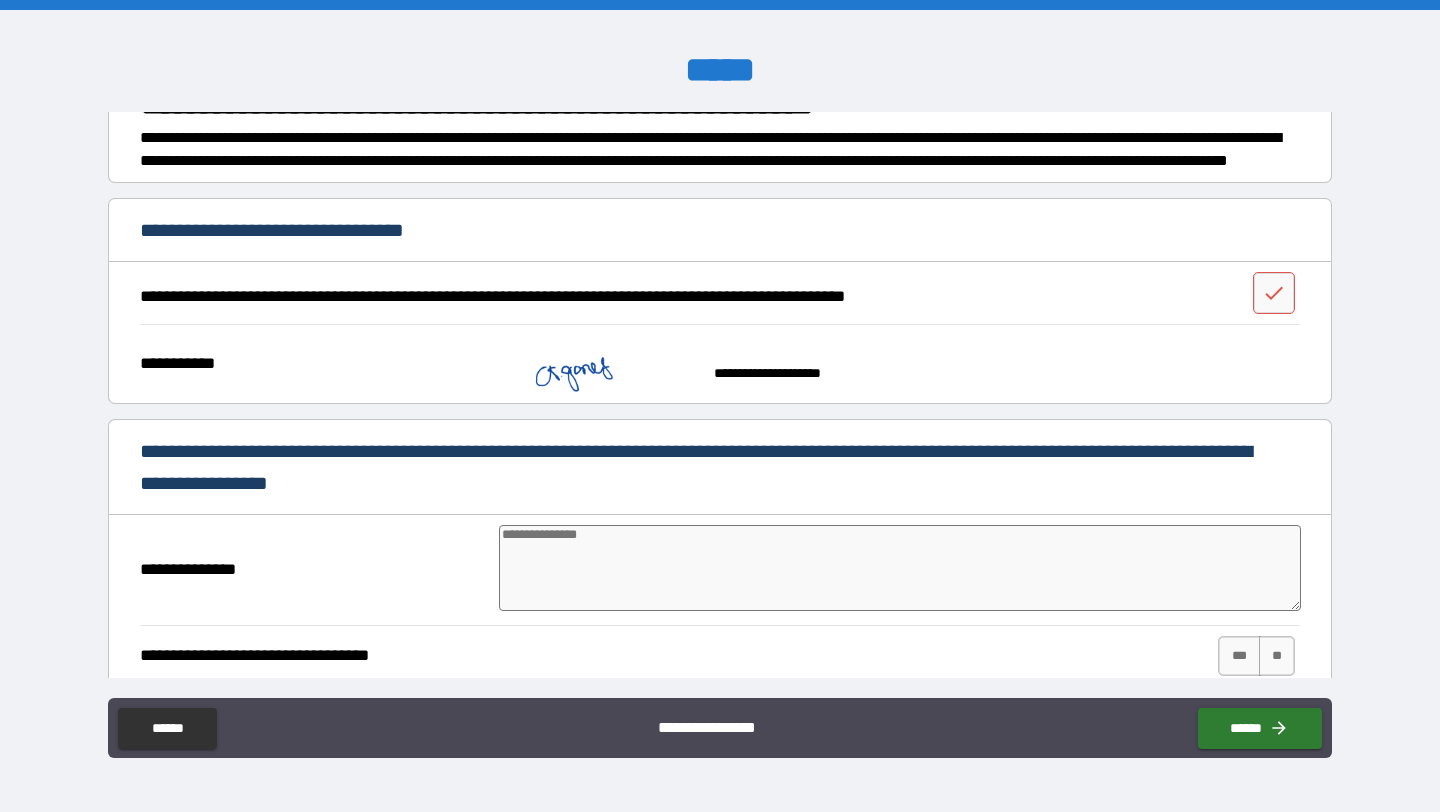 scroll, scrollTop: 194, scrollLeft: 0, axis: vertical 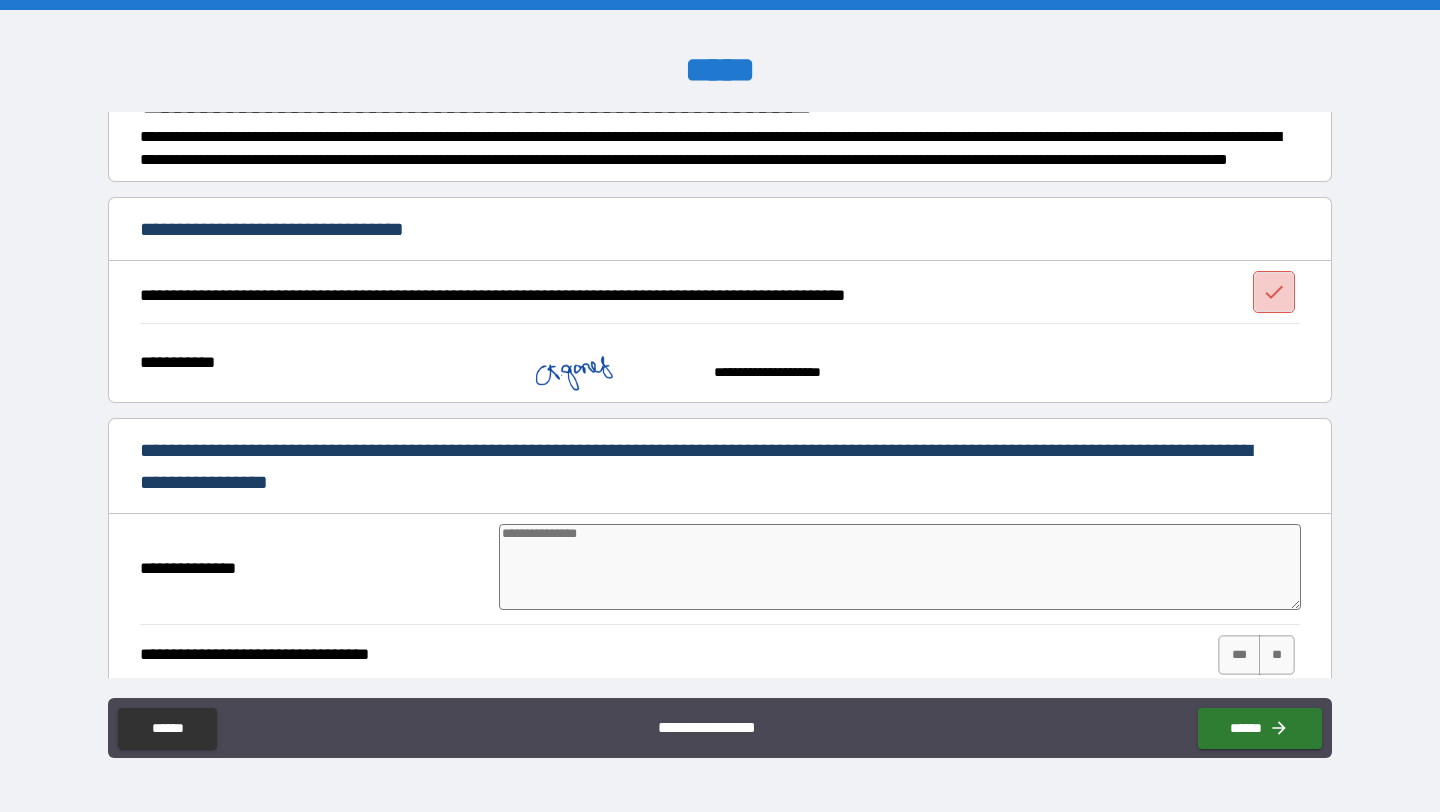 click 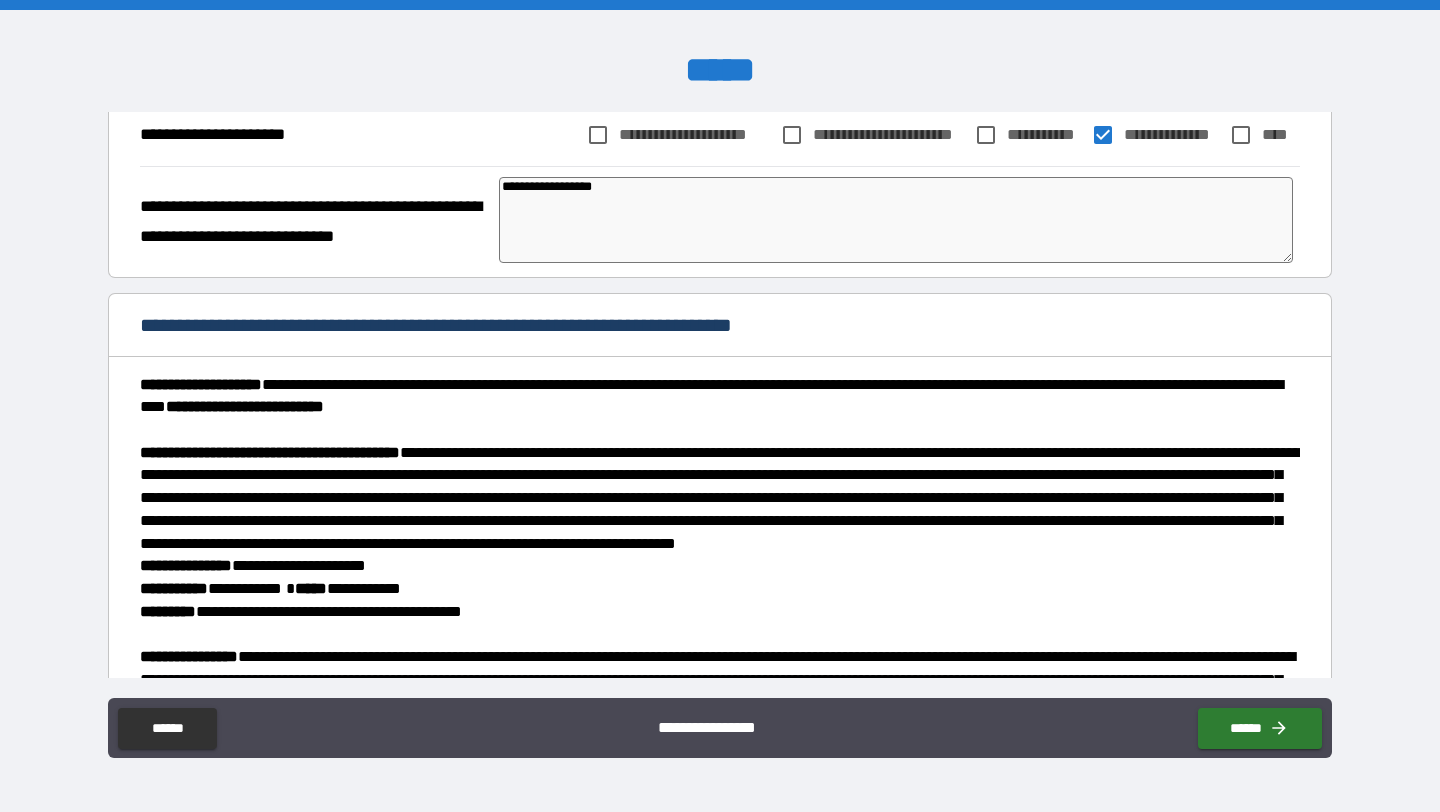 scroll, scrollTop: 2393, scrollLeft: 0, axis: vertical 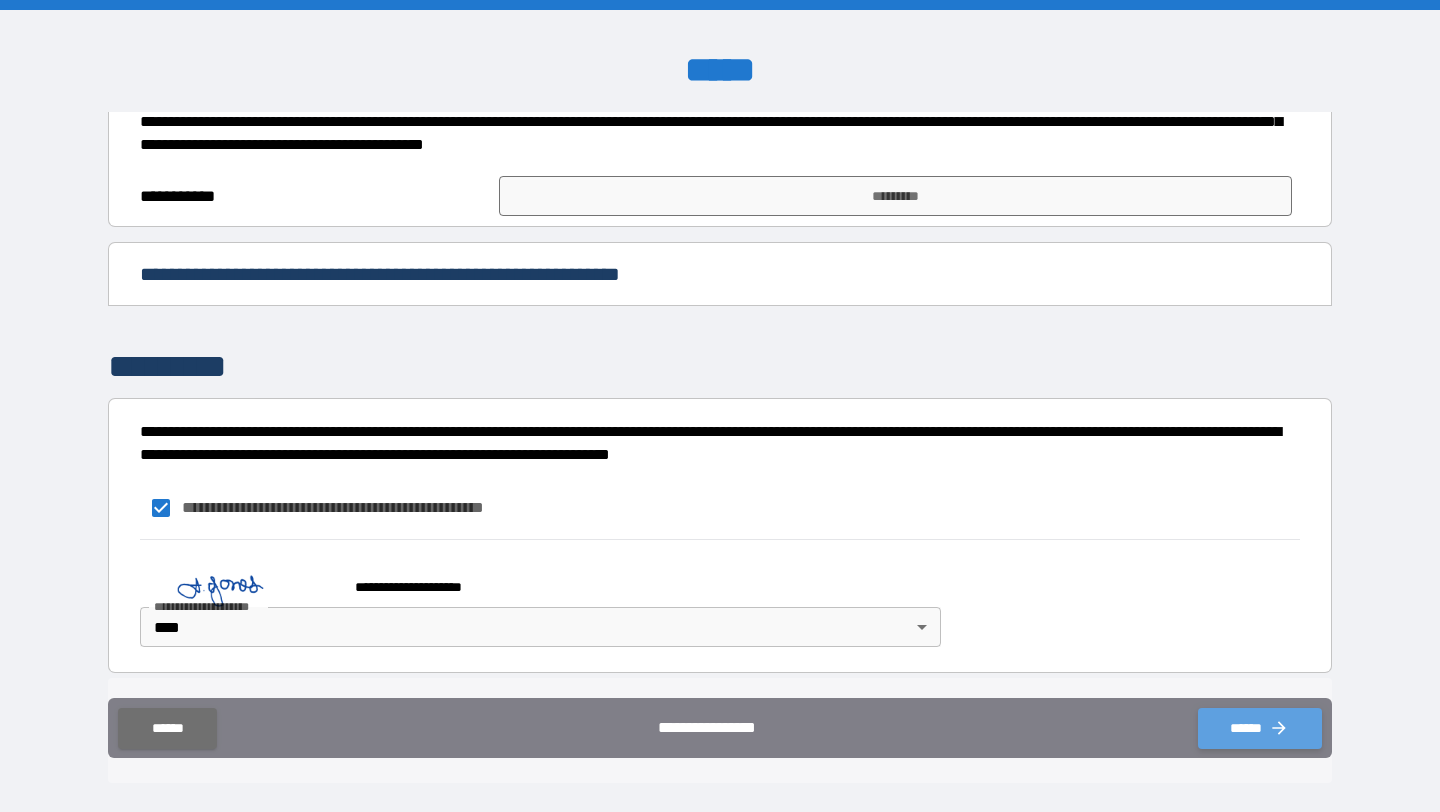 click on "******" at bounding box center (1260, 728) 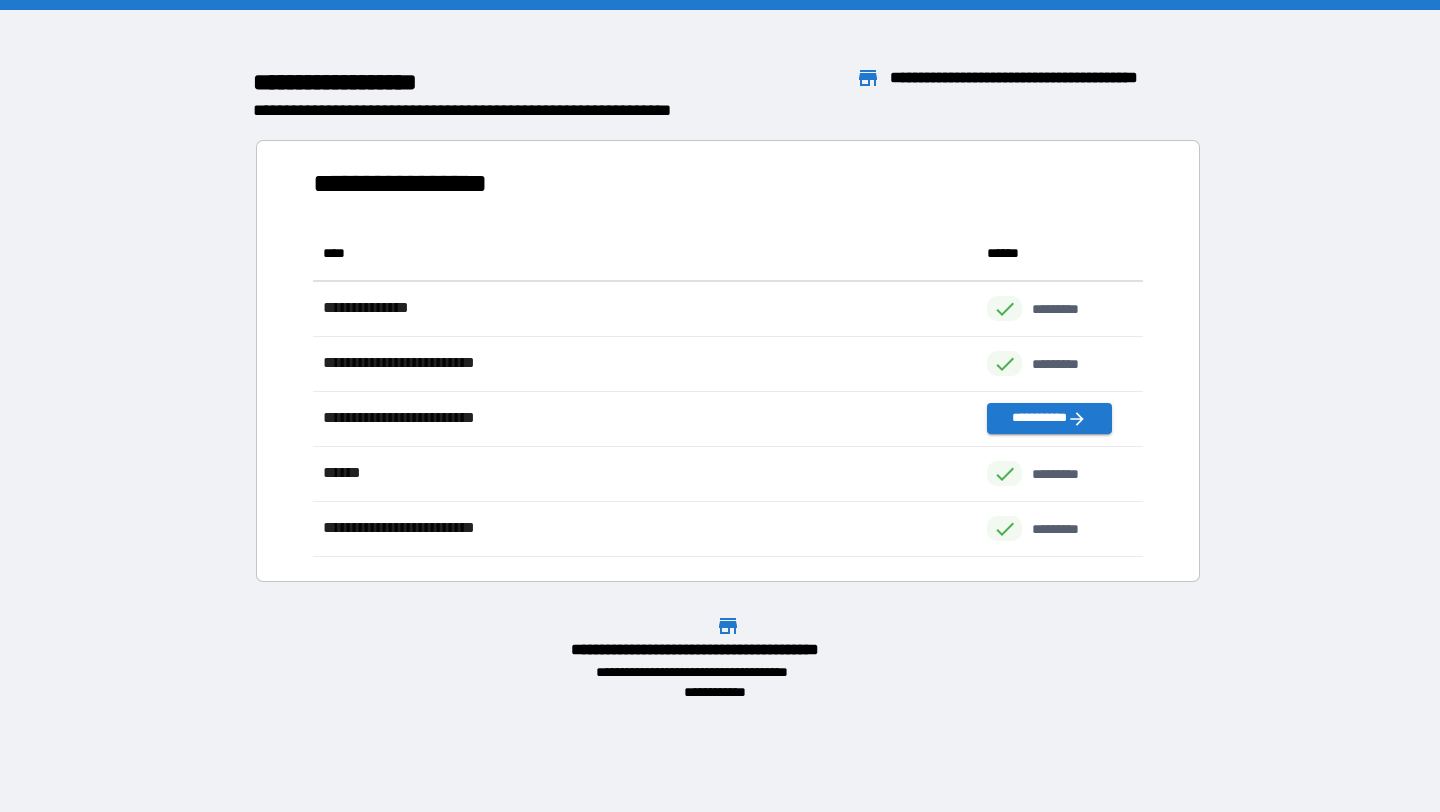 scroll, scrollTop: 1, scrollLeft: 1, axis: both 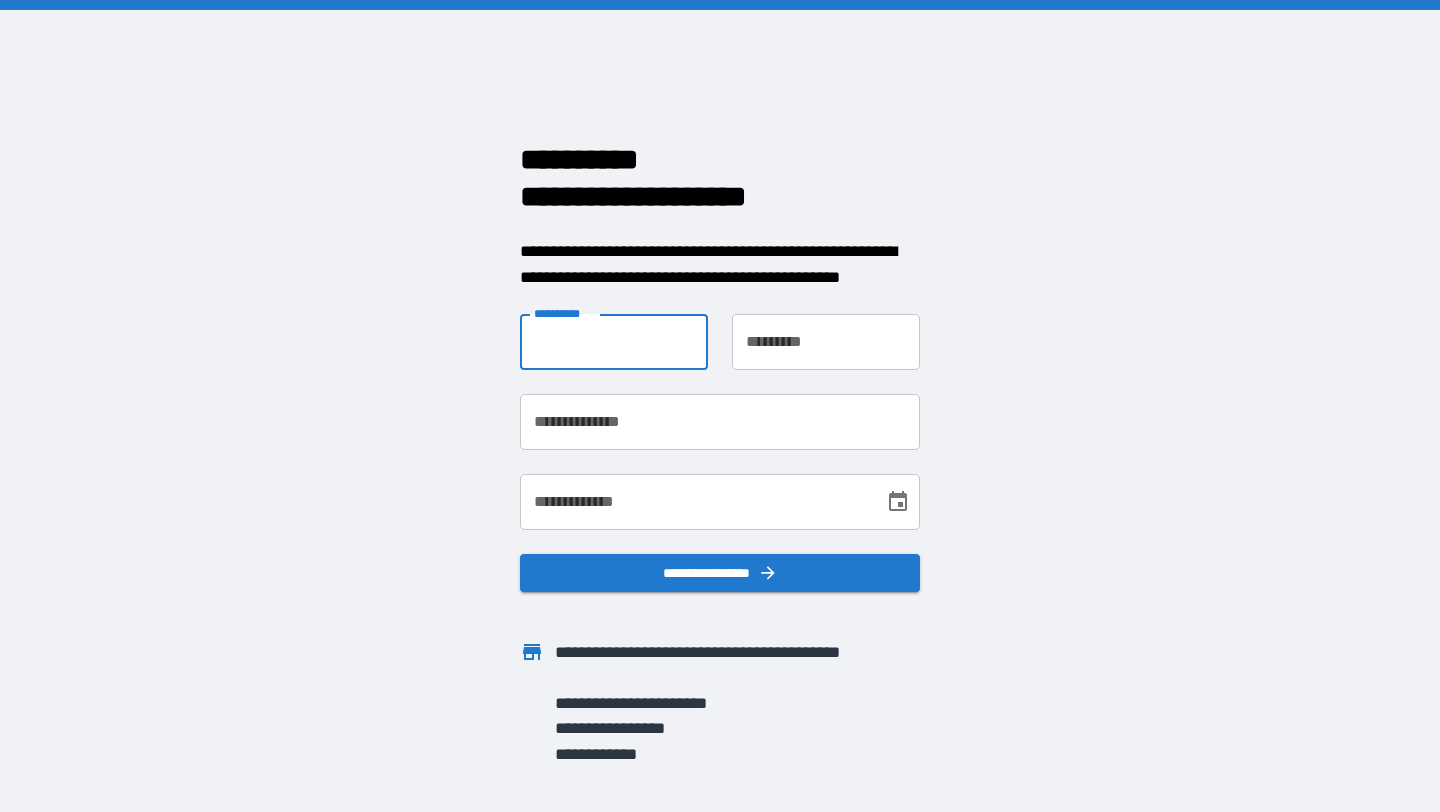 click on "**********" at bounding box center [614, 342] 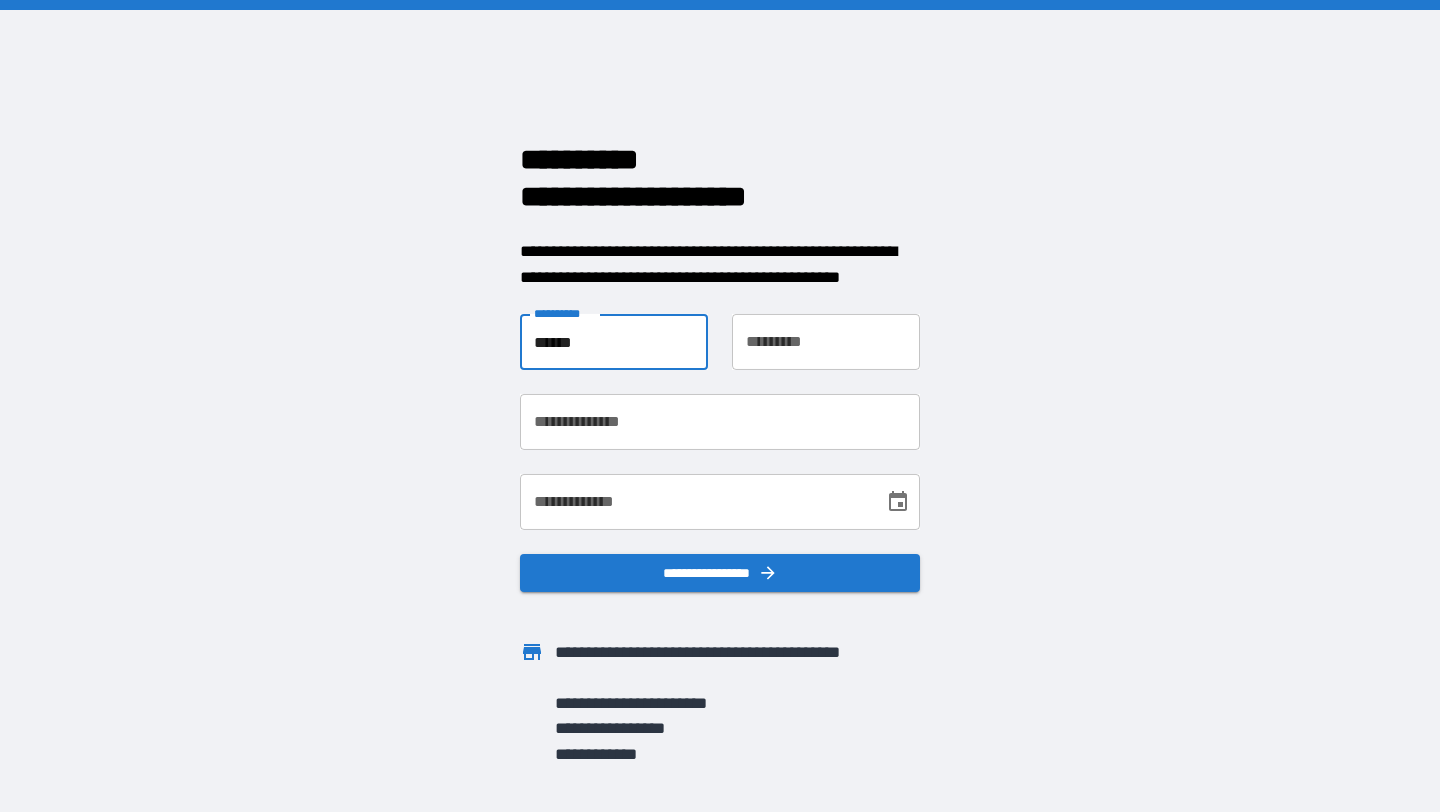 type on "*****" 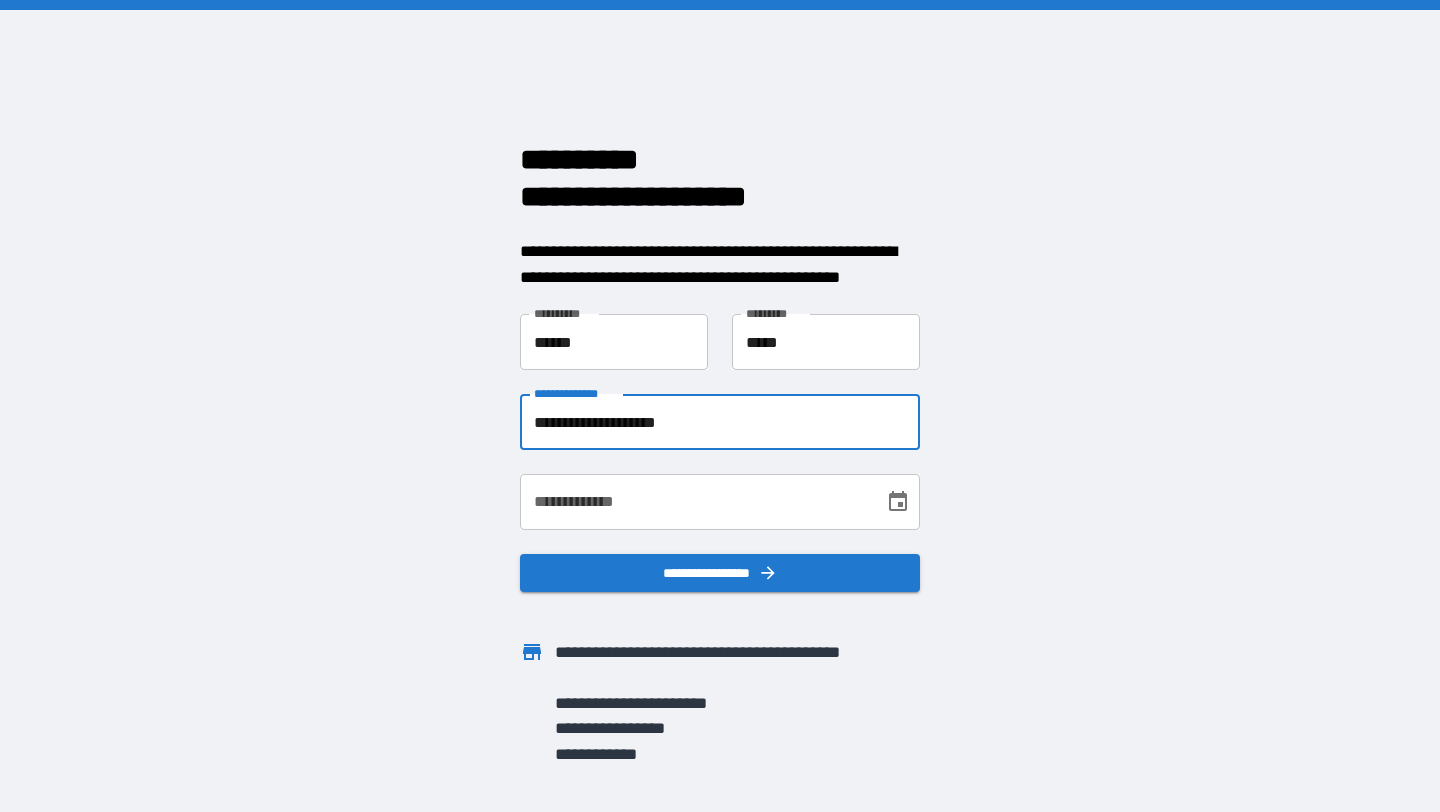 click on "**********" at bounding box center [720, 422] 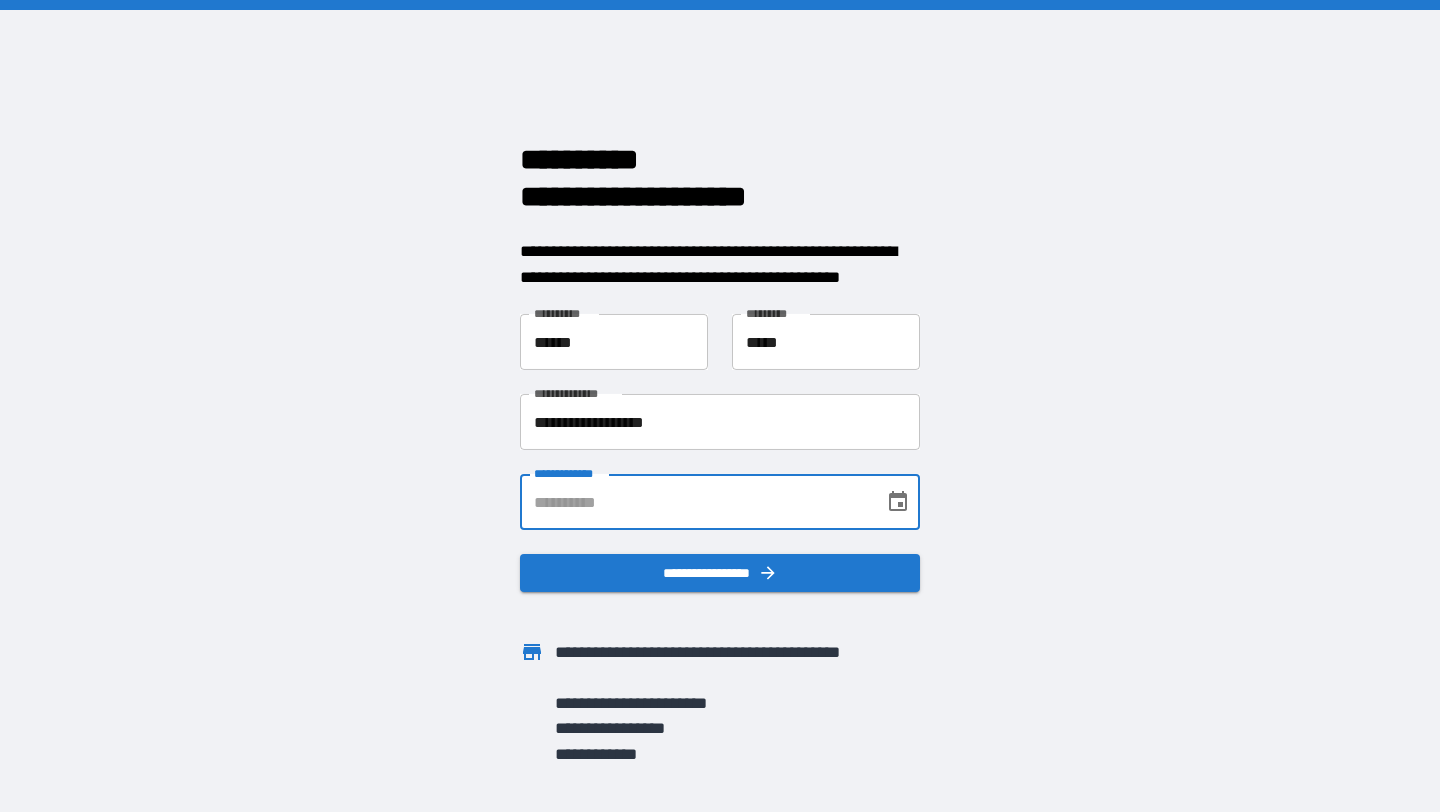 click on "**********" at bounding box center [695, 502] 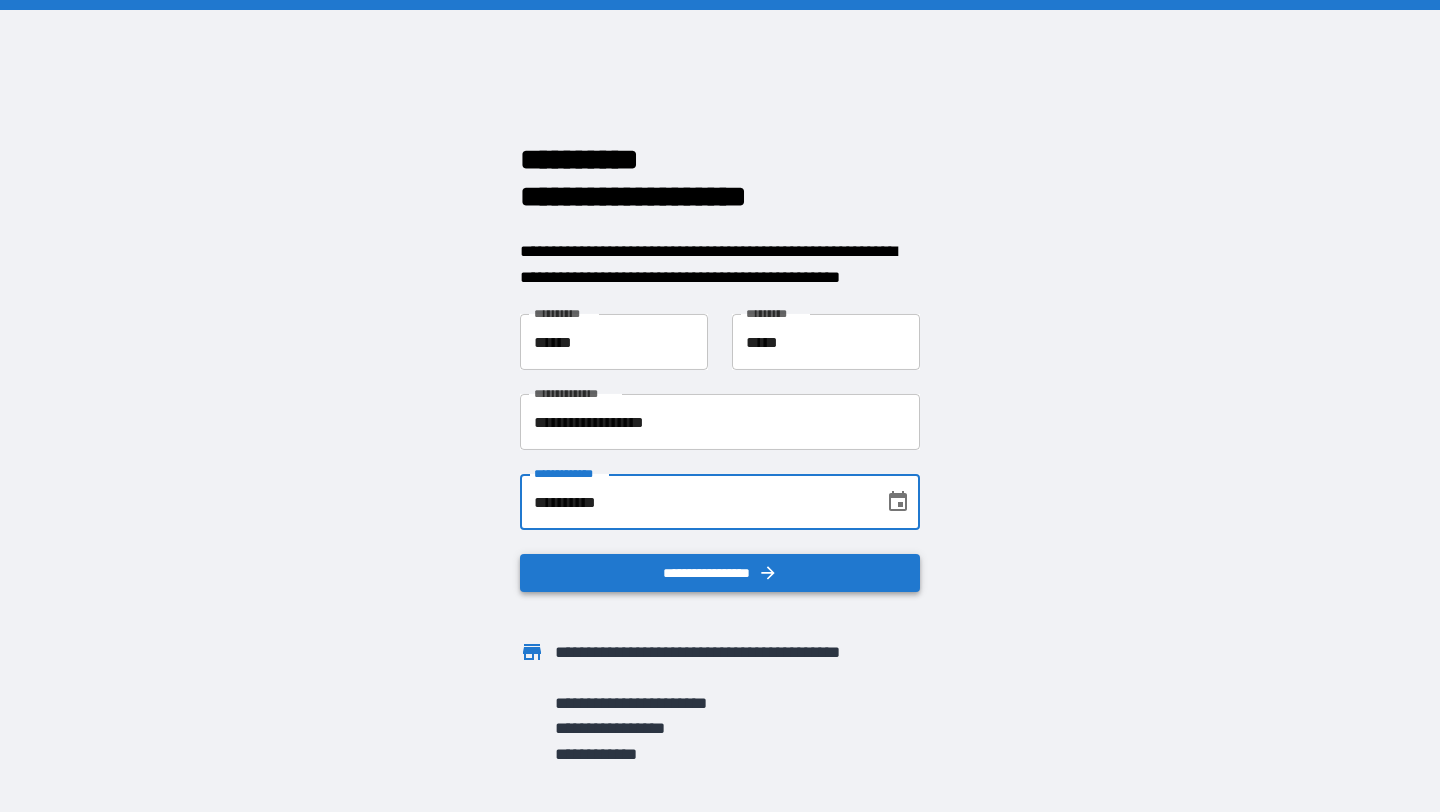click on "**********" at bounding box center (720, 573) 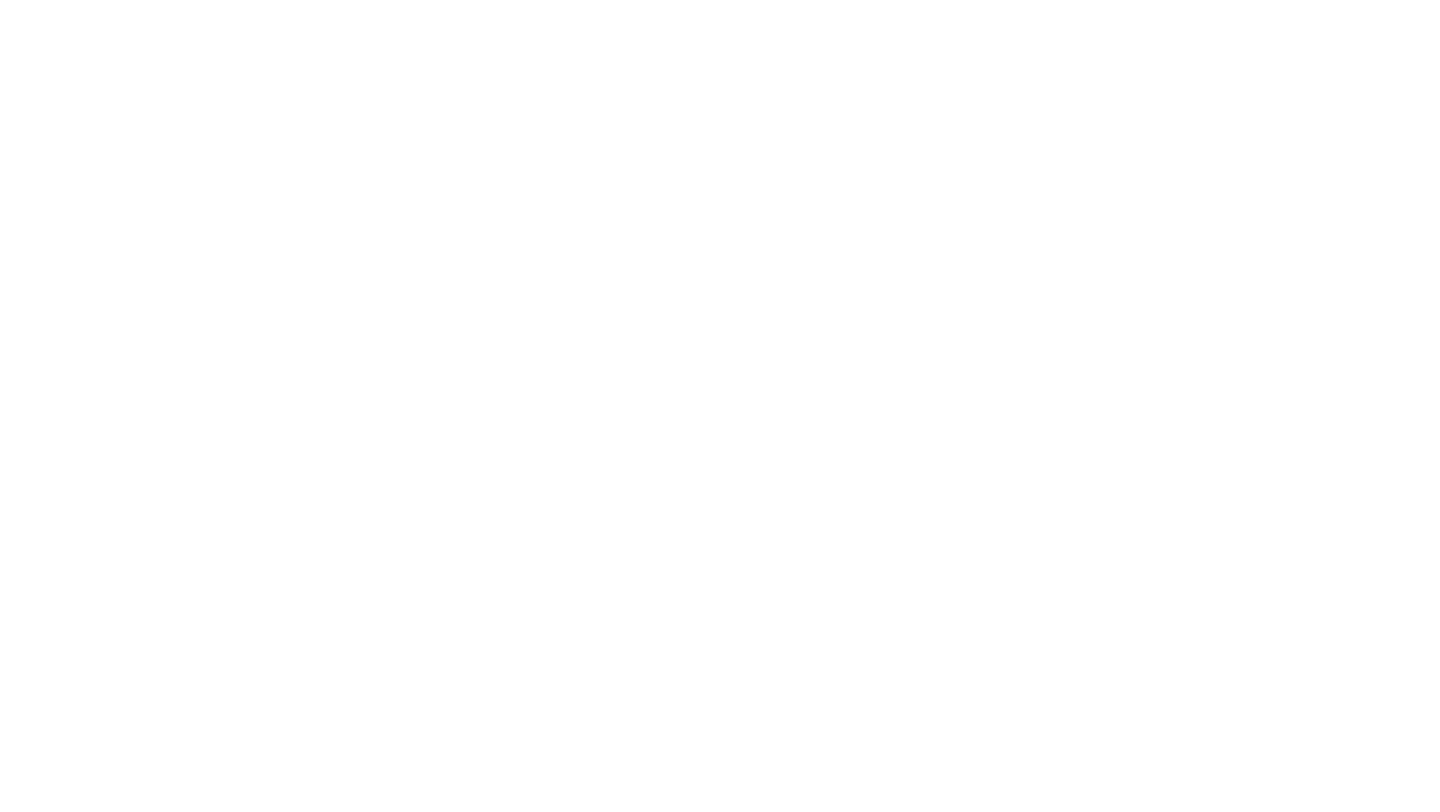 scroll, scrollTop: 0, scrollLeft: 0, axis: both 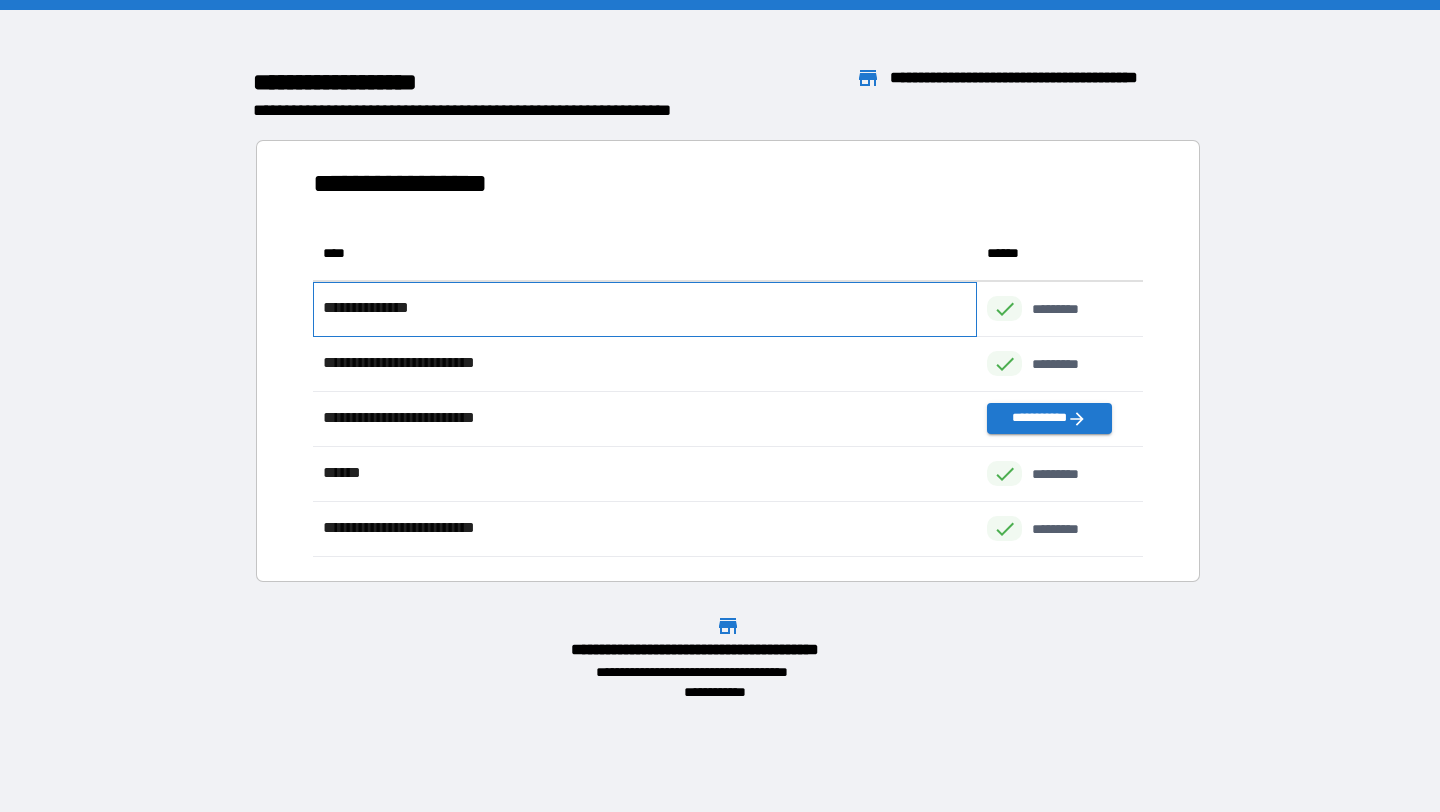 click on "**********" at bounding box center [375, 308] 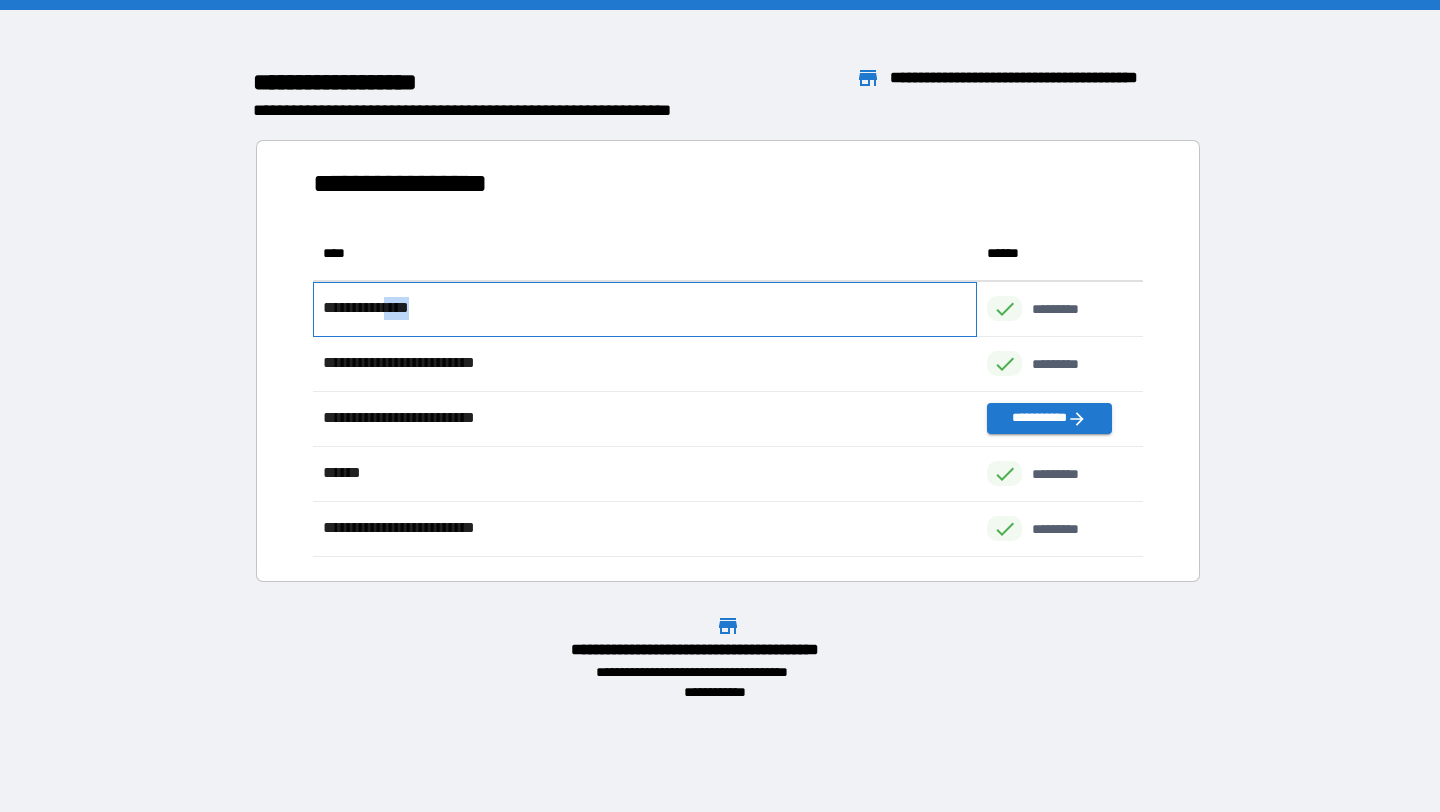 click on "**********" at bounding box center (375, 308) 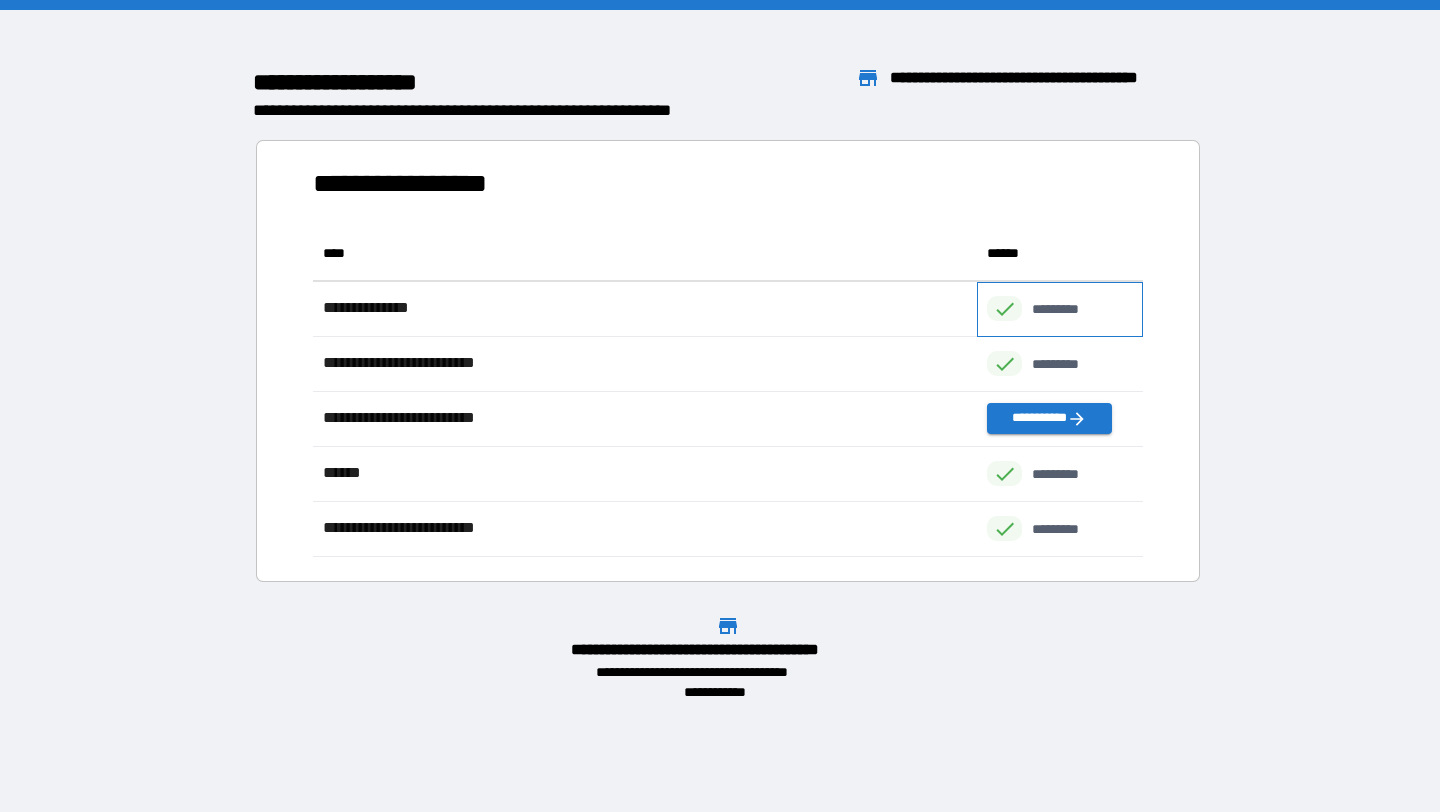 click on "*********" at bounding box center [1060, 309] 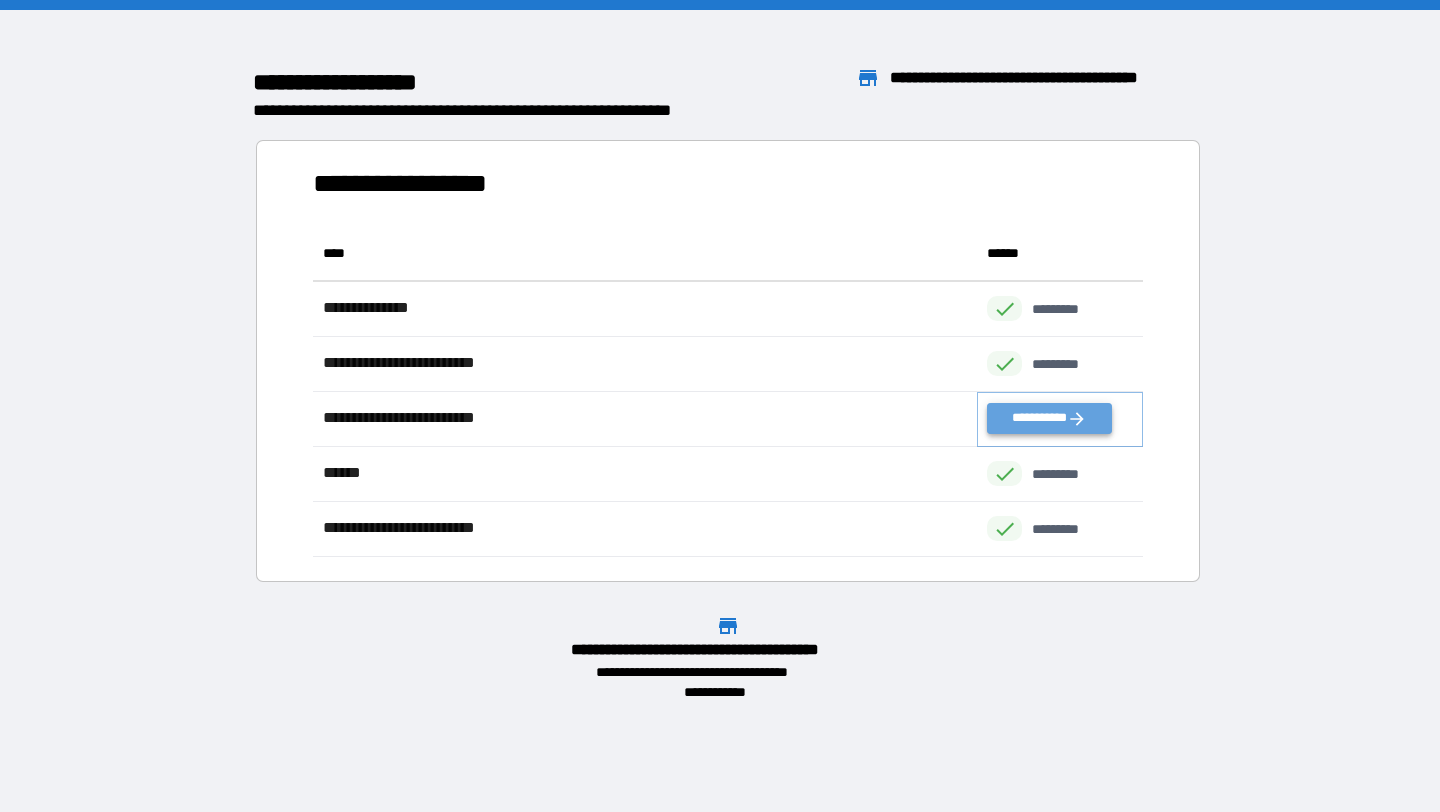 click on "**********" at bounding box center [1049, 418] 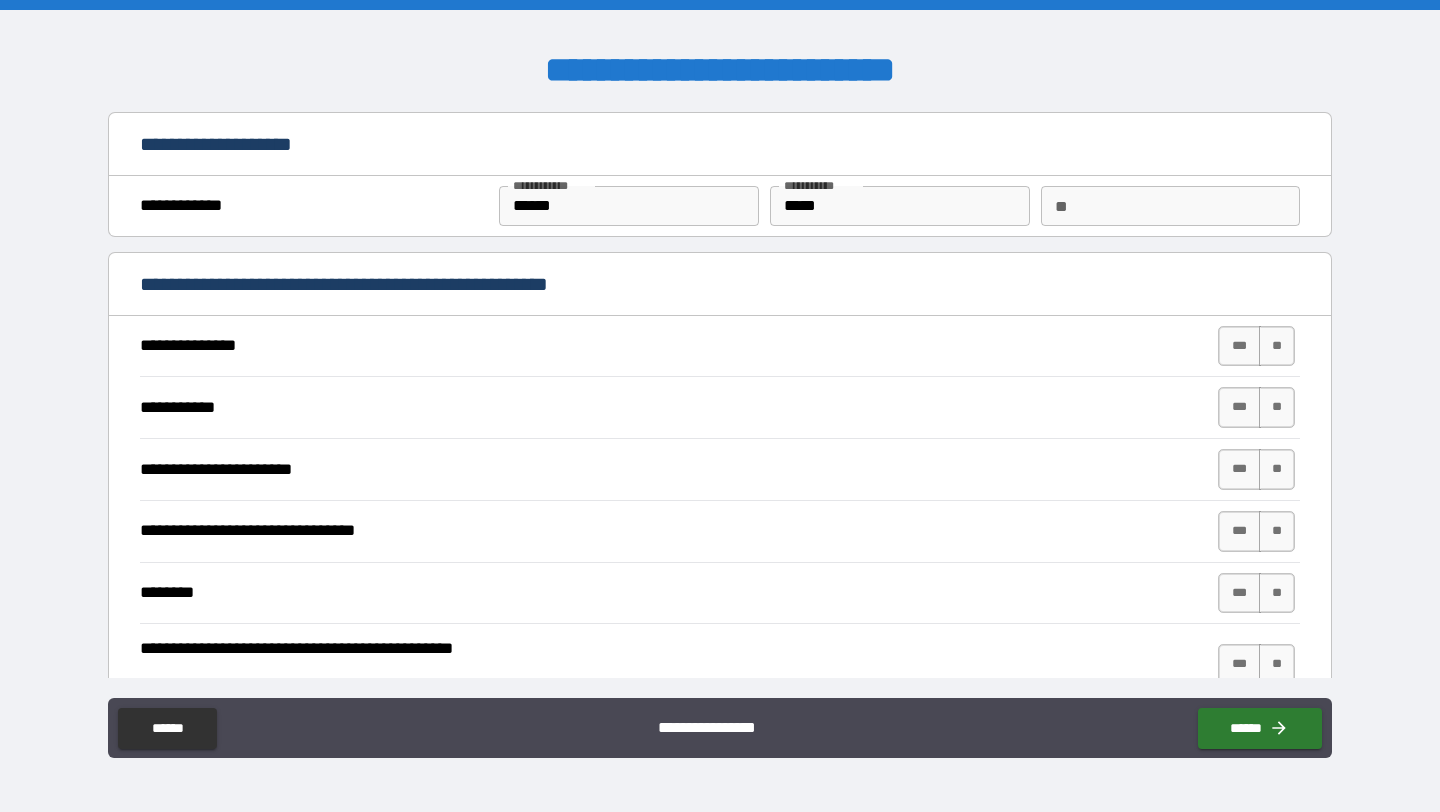 type on "*" 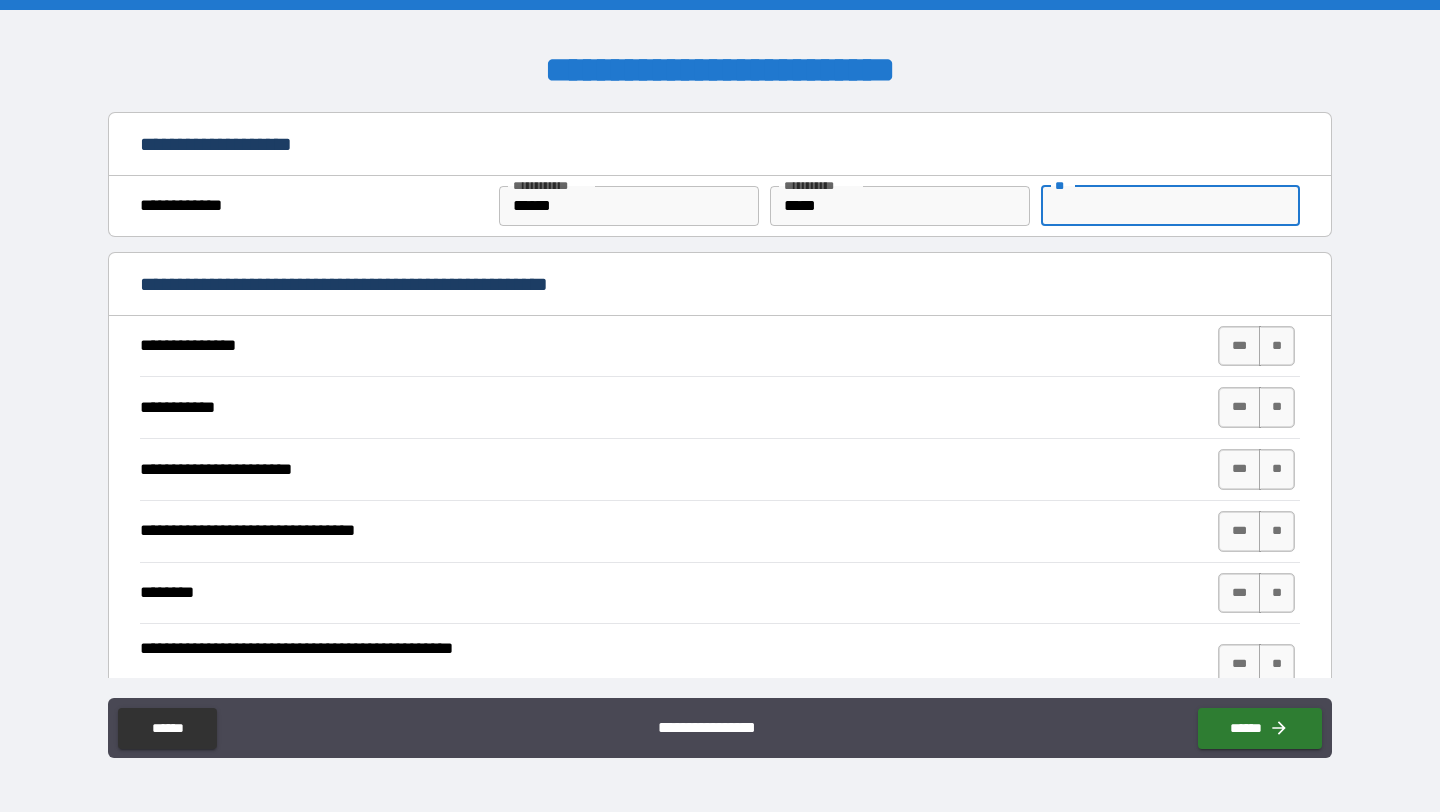 click on "**" at bounding box center (1170, 206) 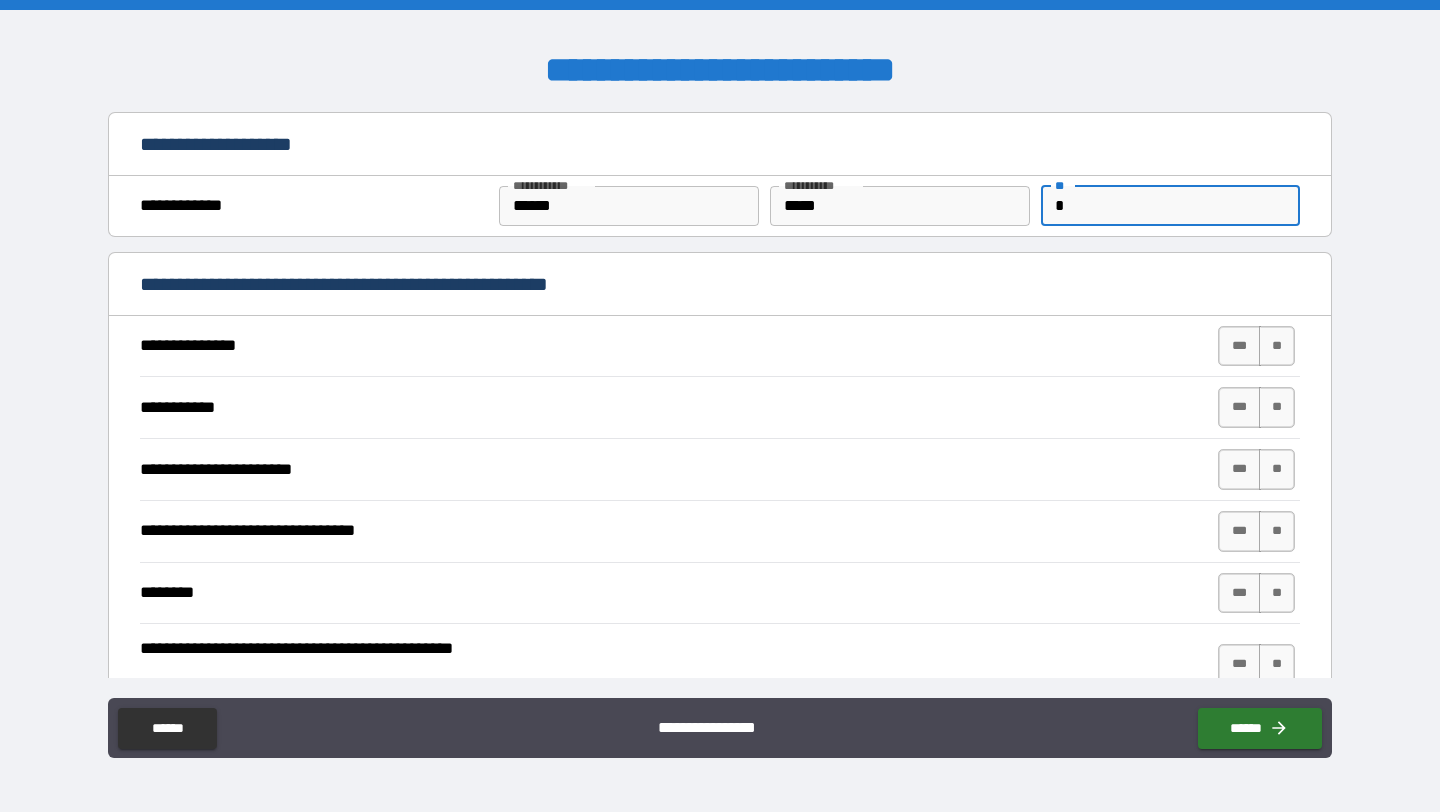 type on "*" 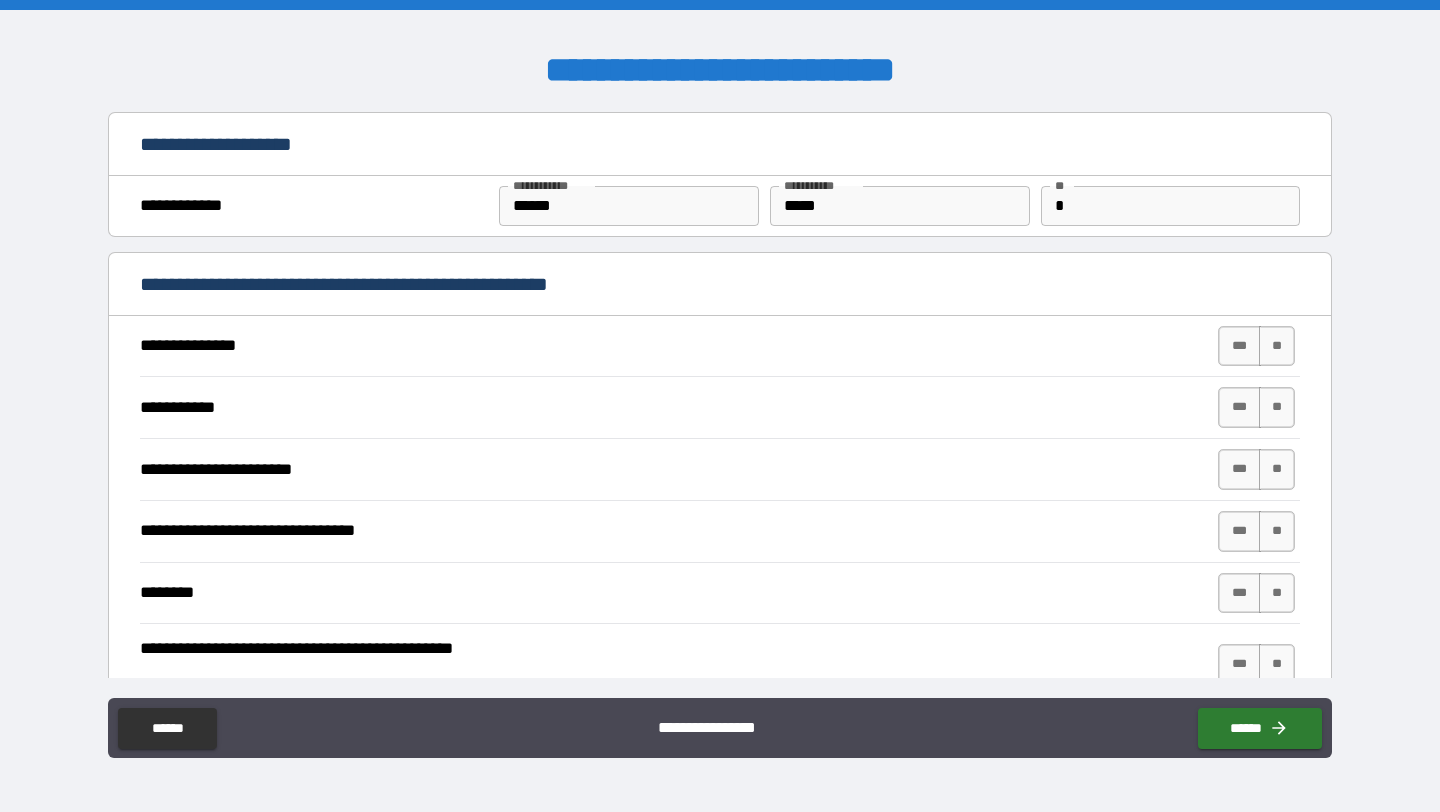 click on "**********" at bounding box center (720, 286) 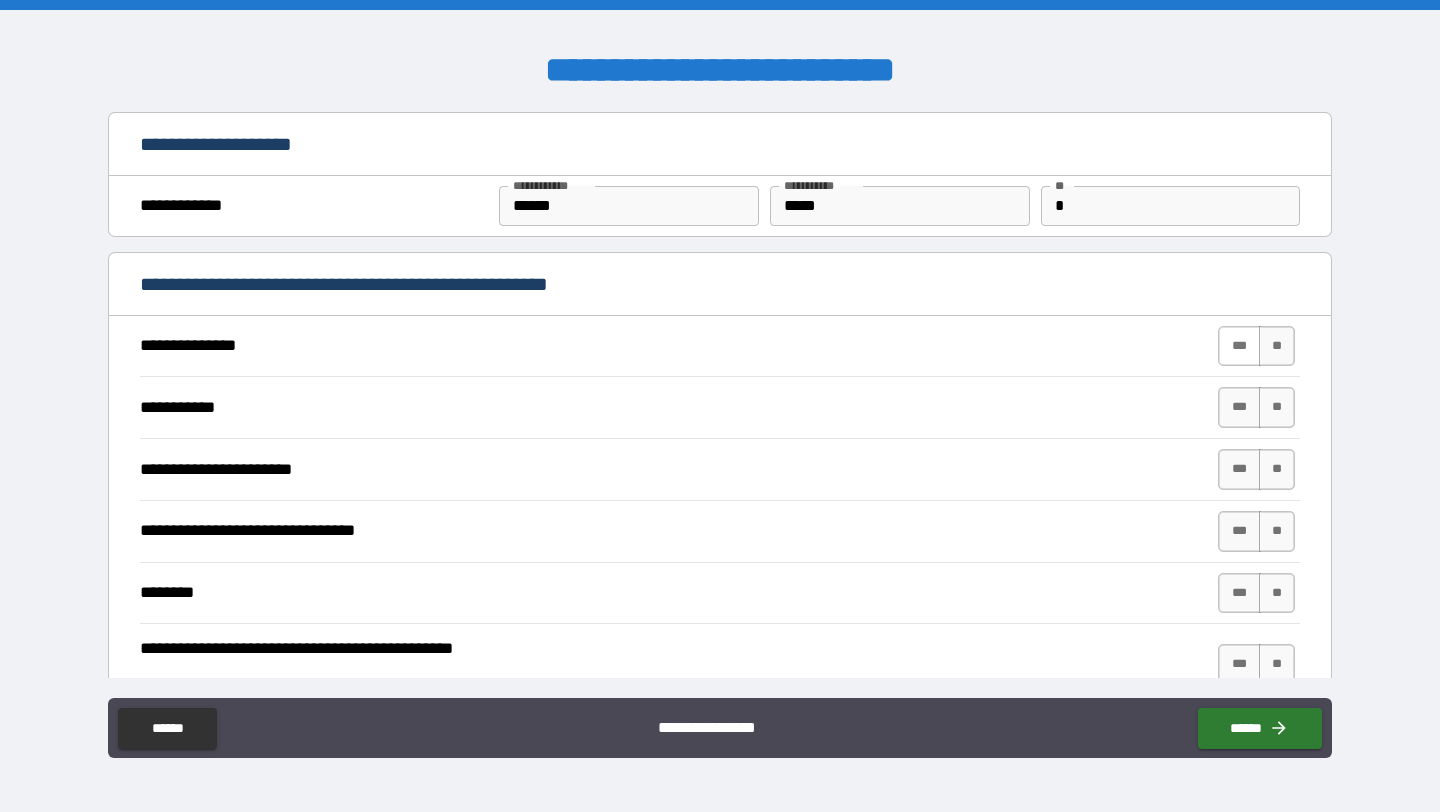 click on "***" at bounding box center [1239, 346] 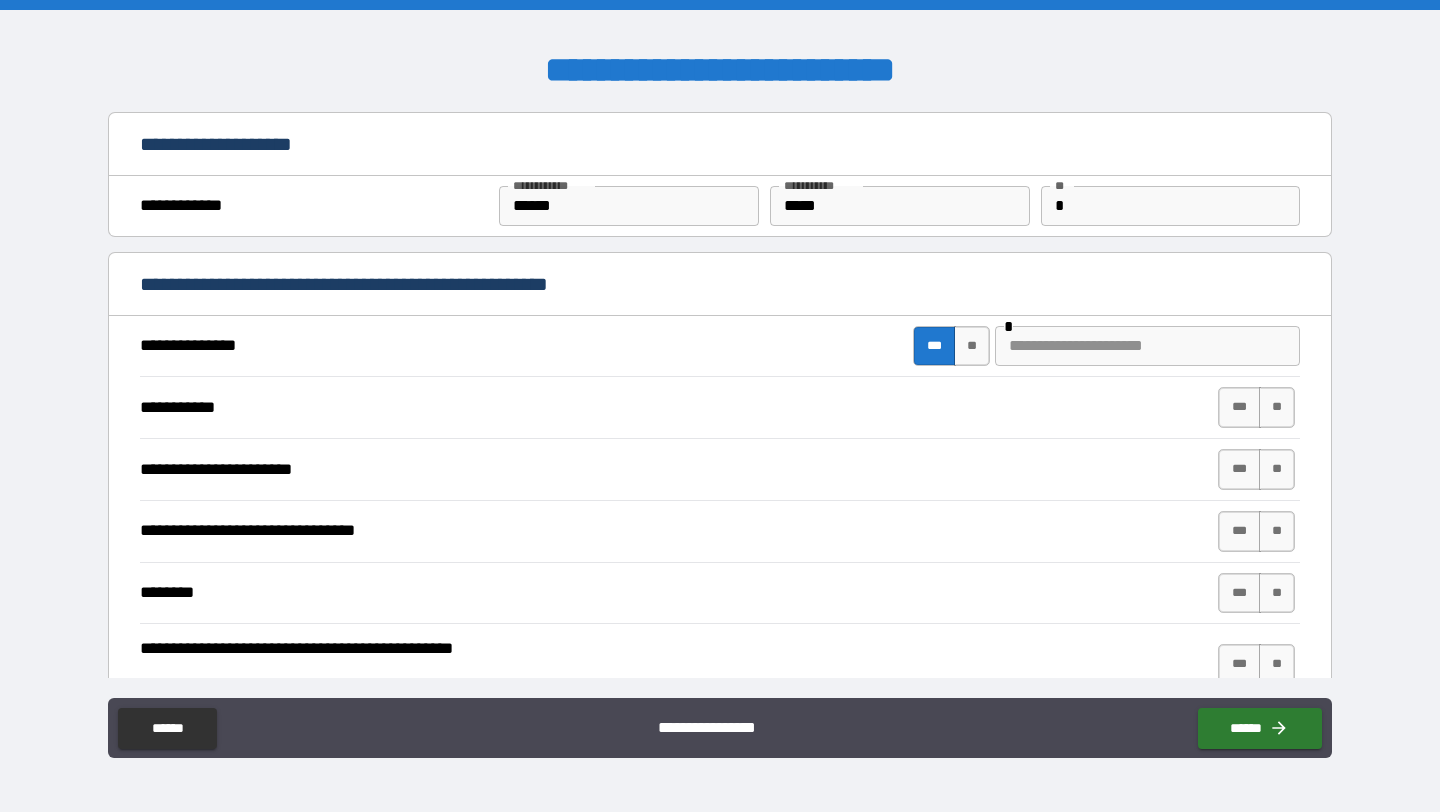 type on "*" 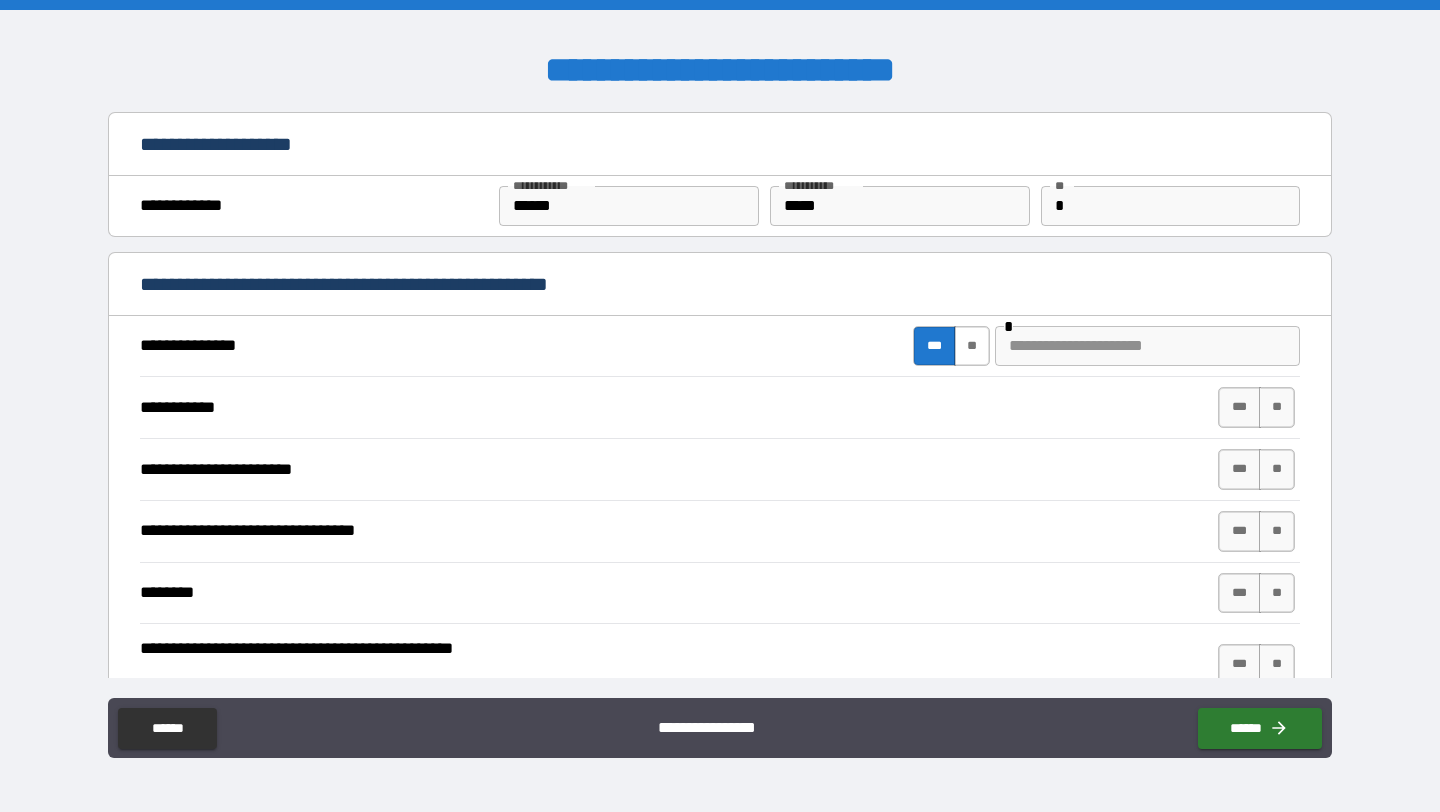 click on "**" at bounding box center [972, 346] 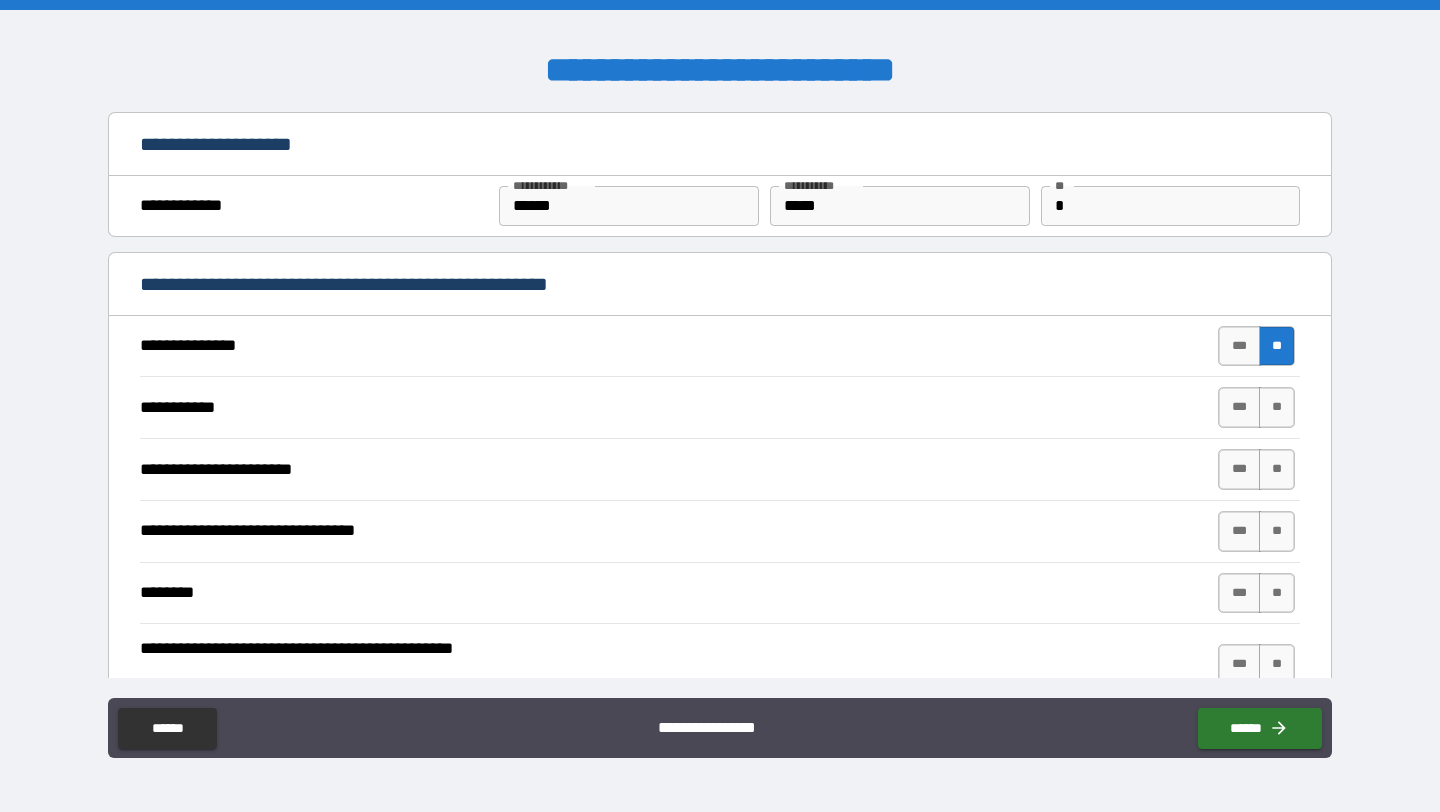 type on "*" 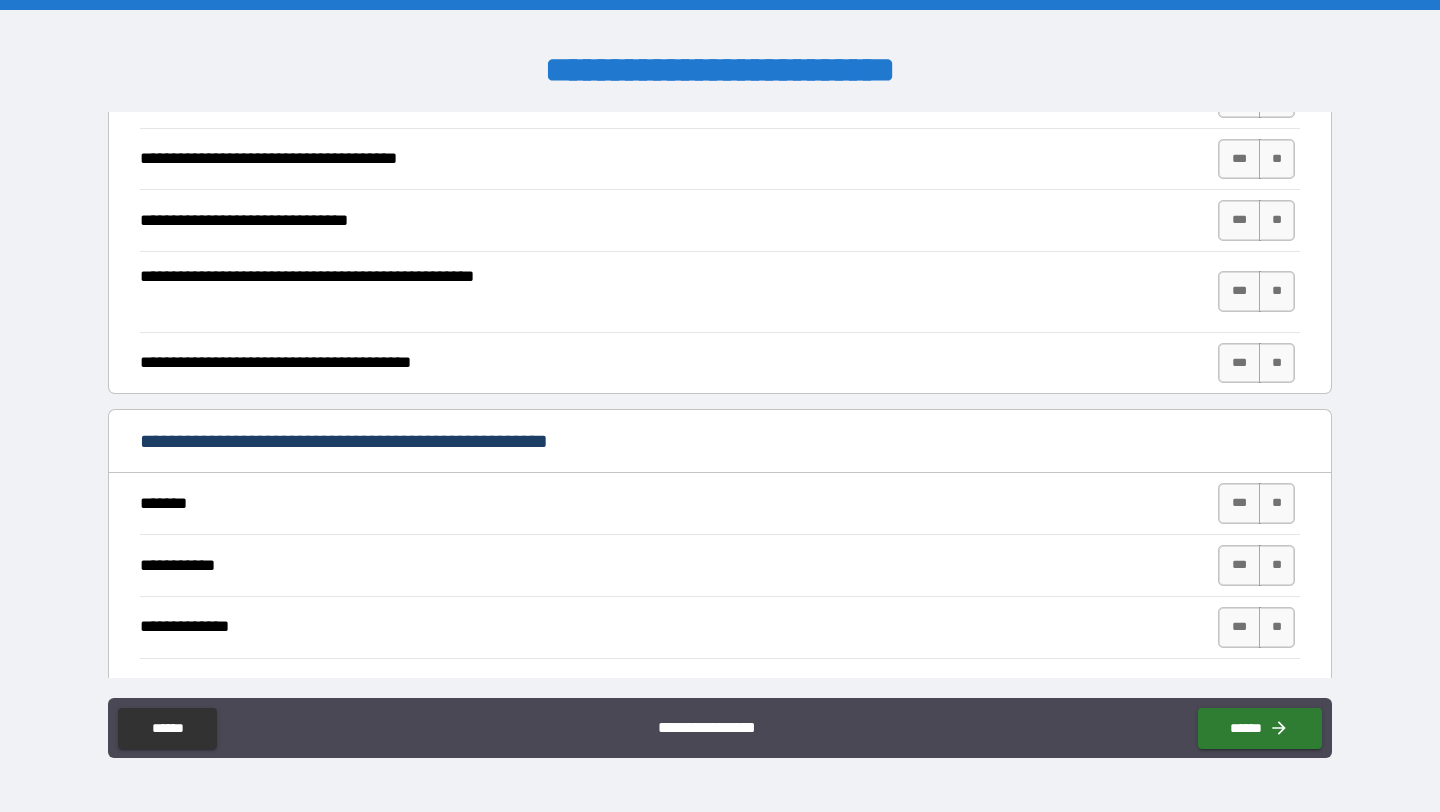 scroll, scrollTop: 0, scrollLeft: 0, axis: both 